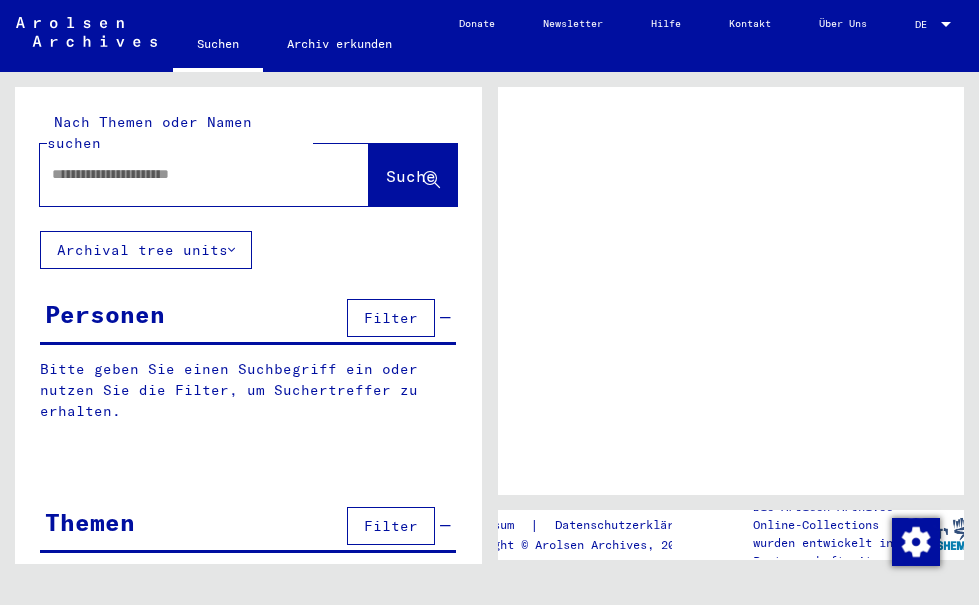 scroll, scrollTop: 0, scrollLeft: 0, axis: both 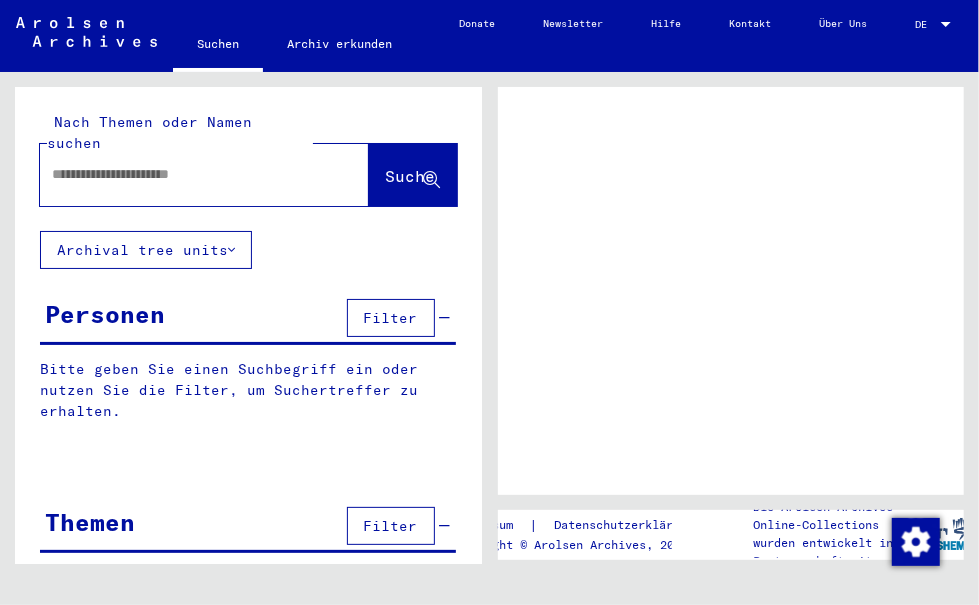 type on "**********" 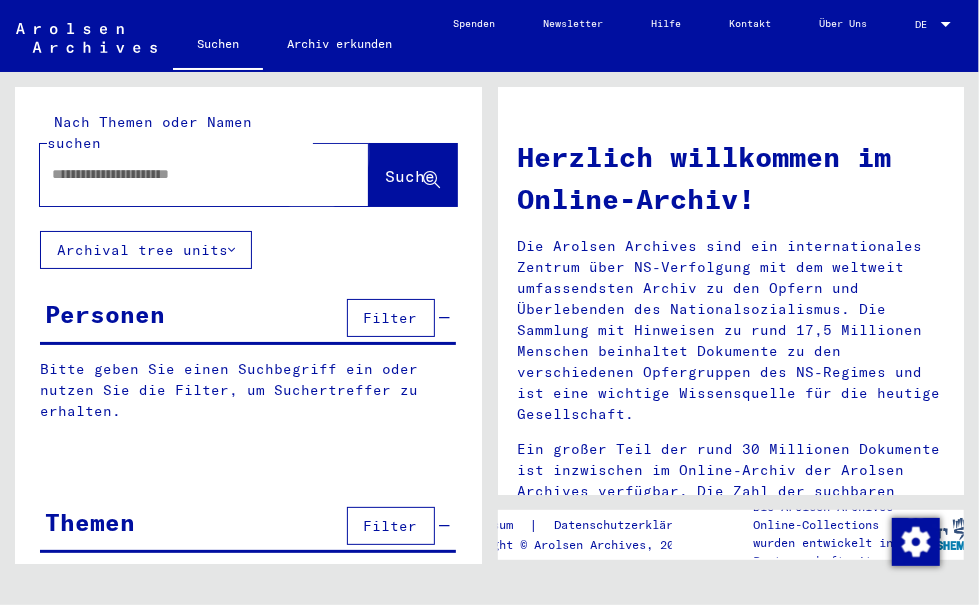click on "Suche" 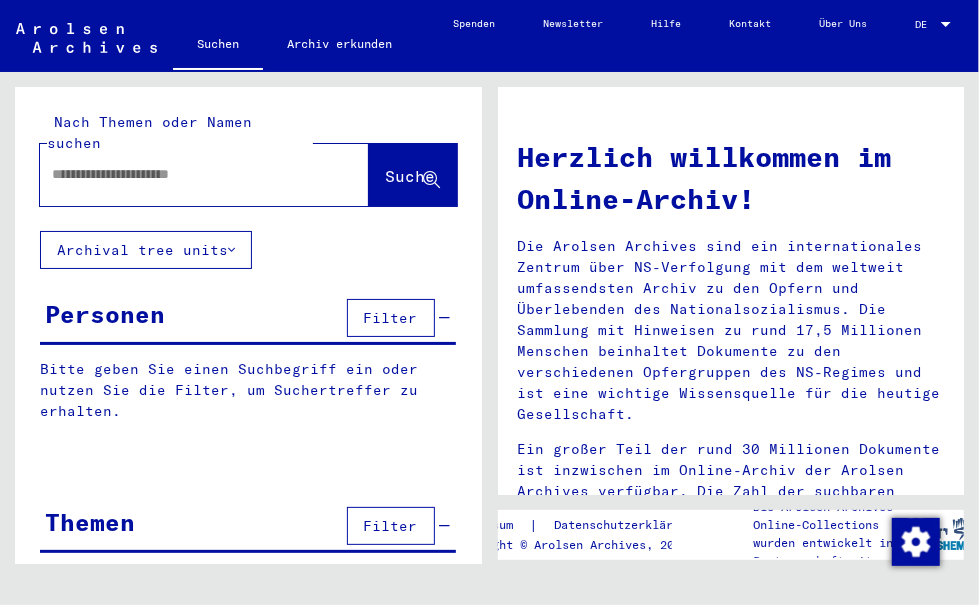click at bounding box center (180, 174) 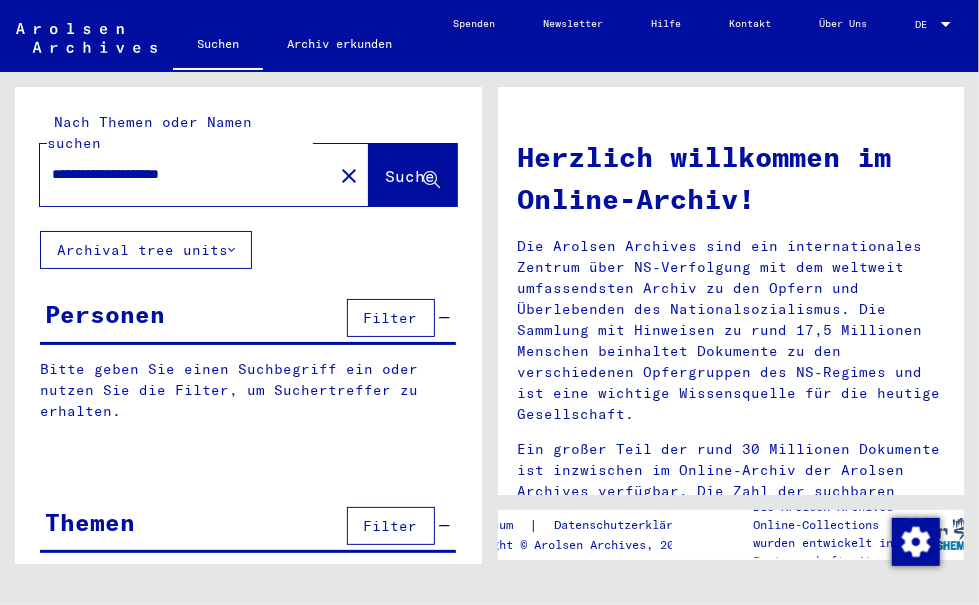 type on "**********" 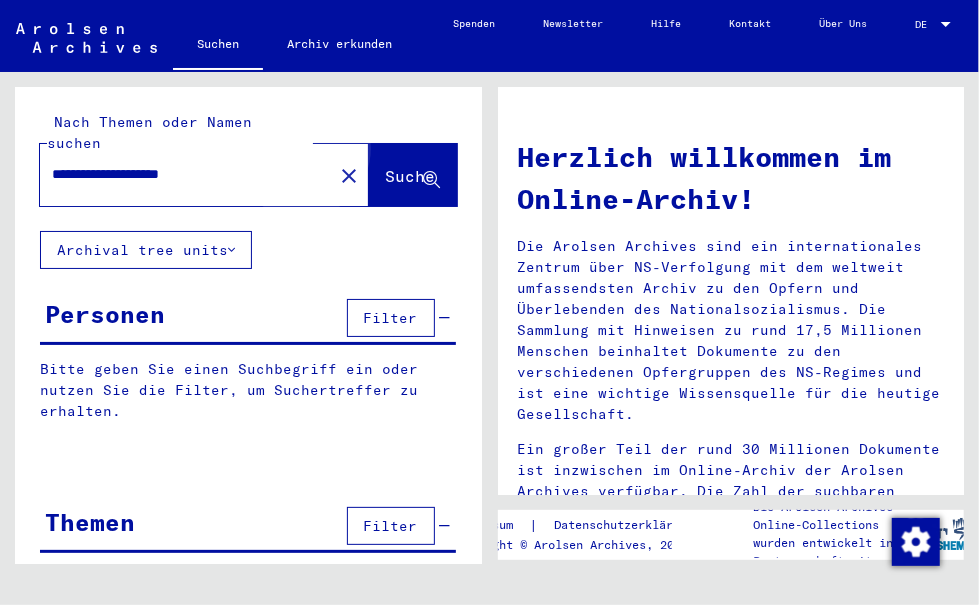 click on "Suche" 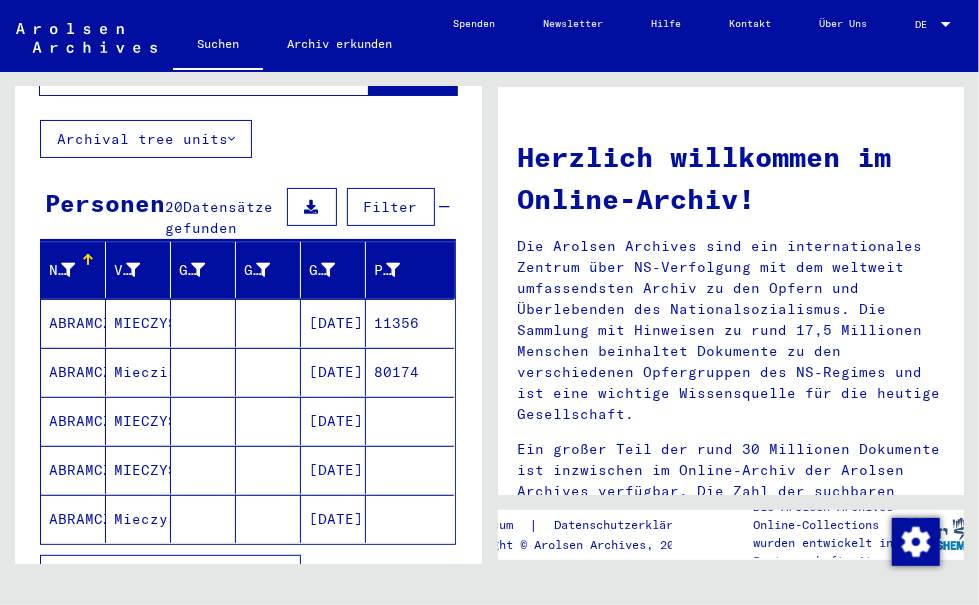 scroll, scrollTop: 136, scrollLeft: 0, axis: vertical 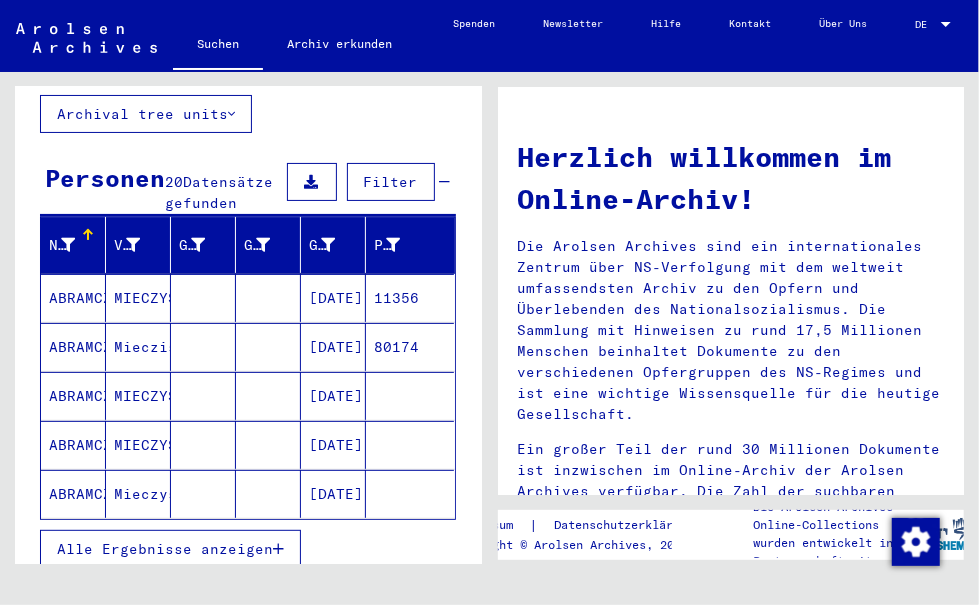click on "[DATE]" at bounding box center (333, 347) 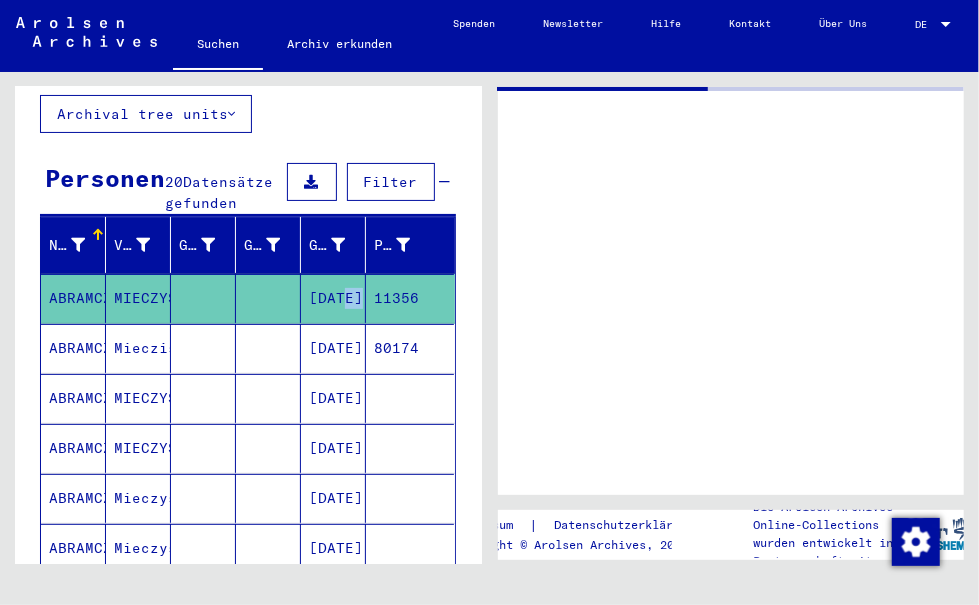 click on "[DATE]" 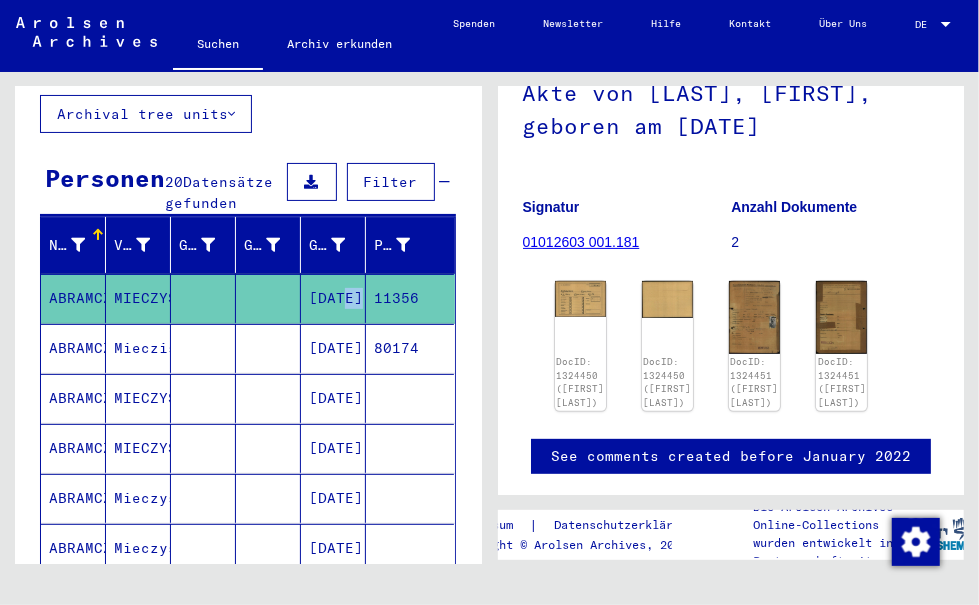 scroll, scrollTop: 157, scrollLeft: 0, axis: vertical 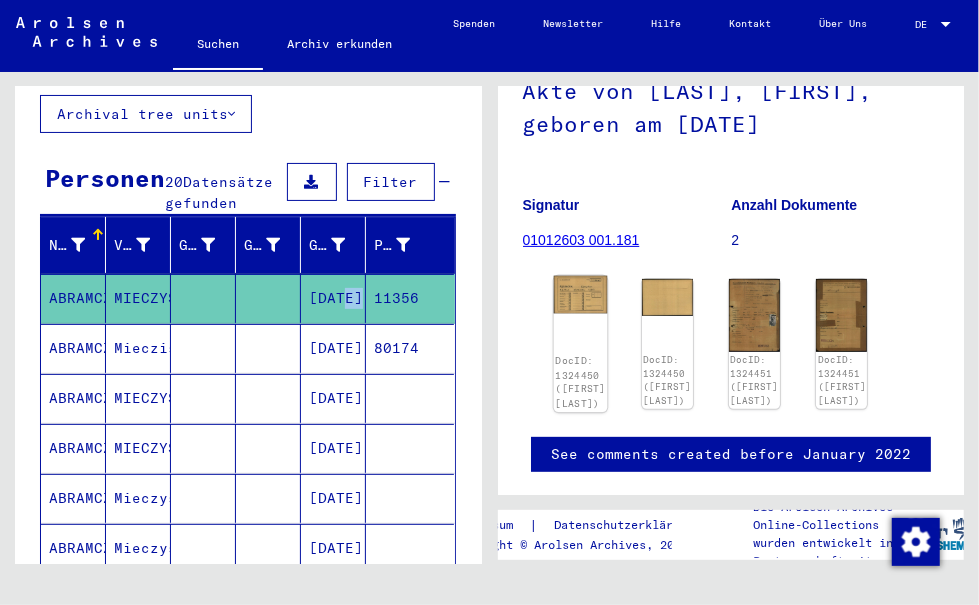 click 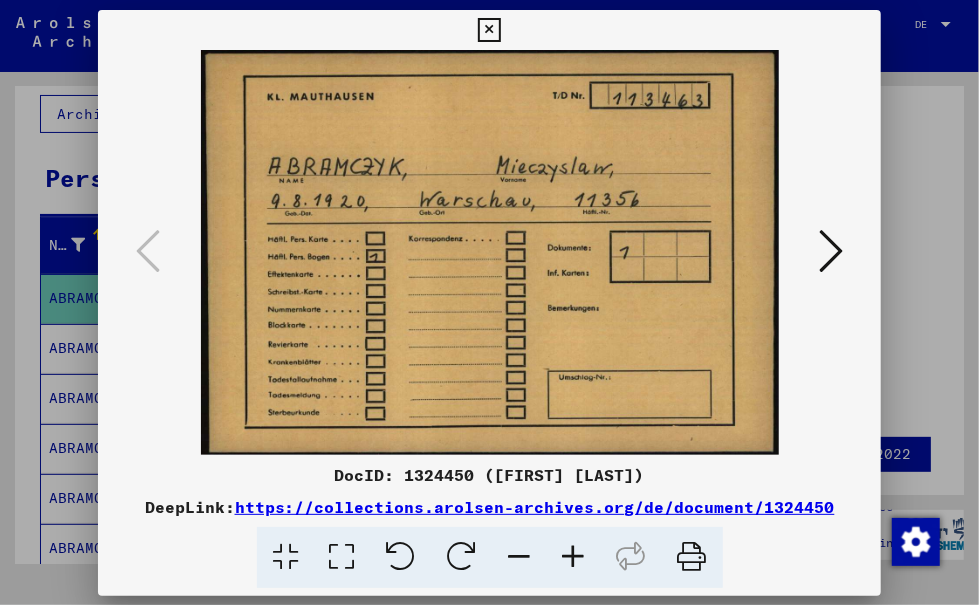 click at bounding box center (489, 252) 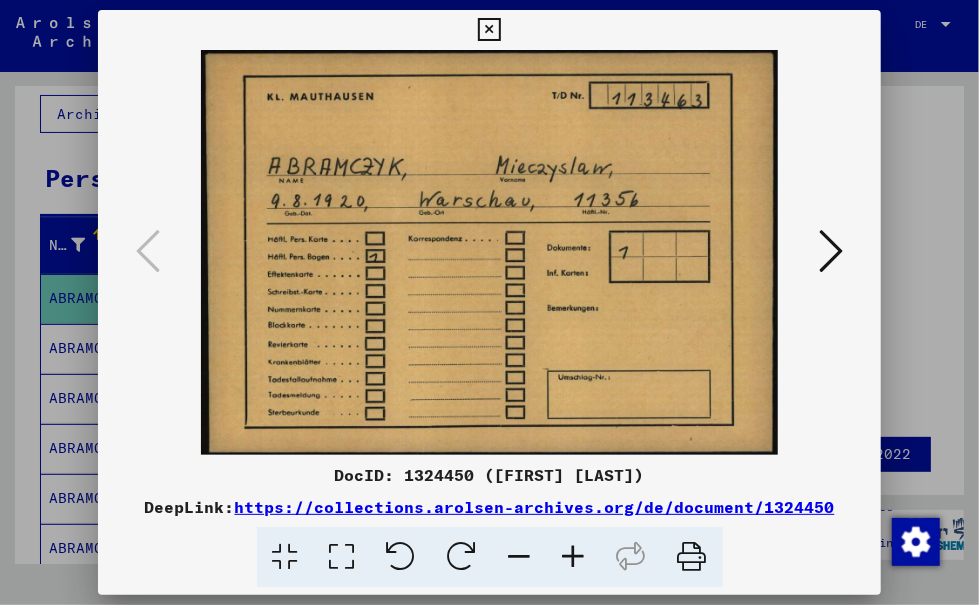 click at bounding box center (489, 252) 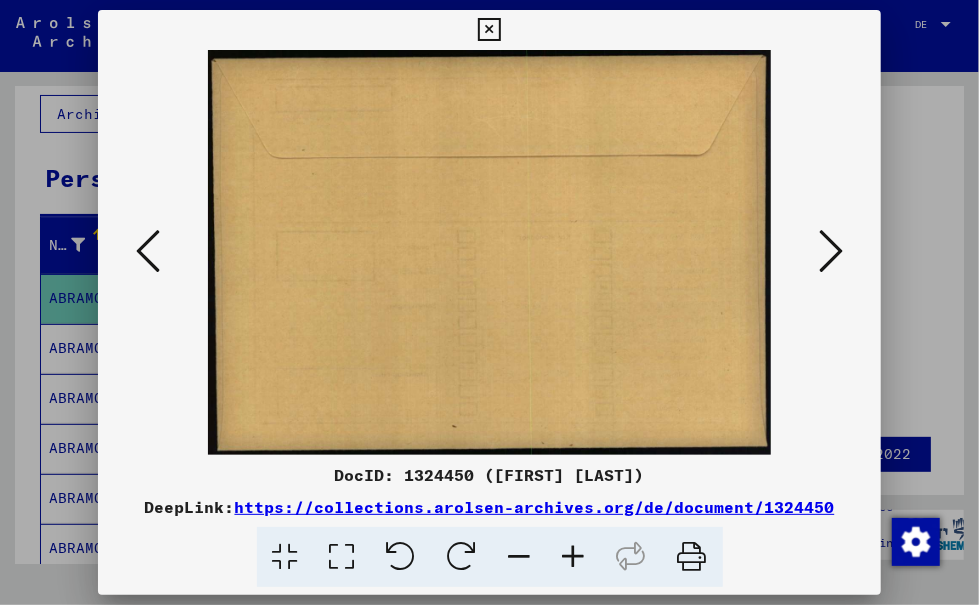 click at bounding box center [831, 251] 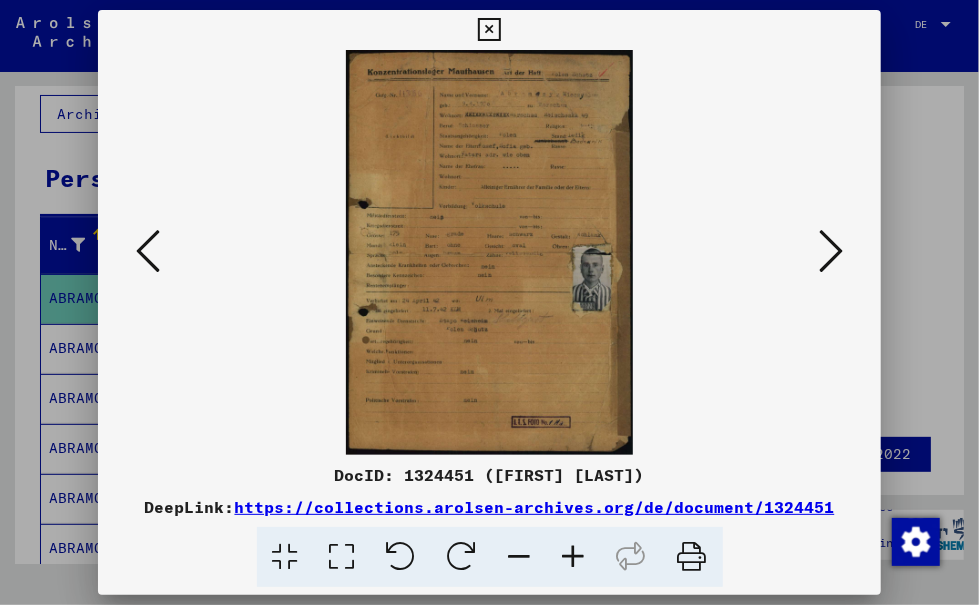 click at bounding box center [489, 252] 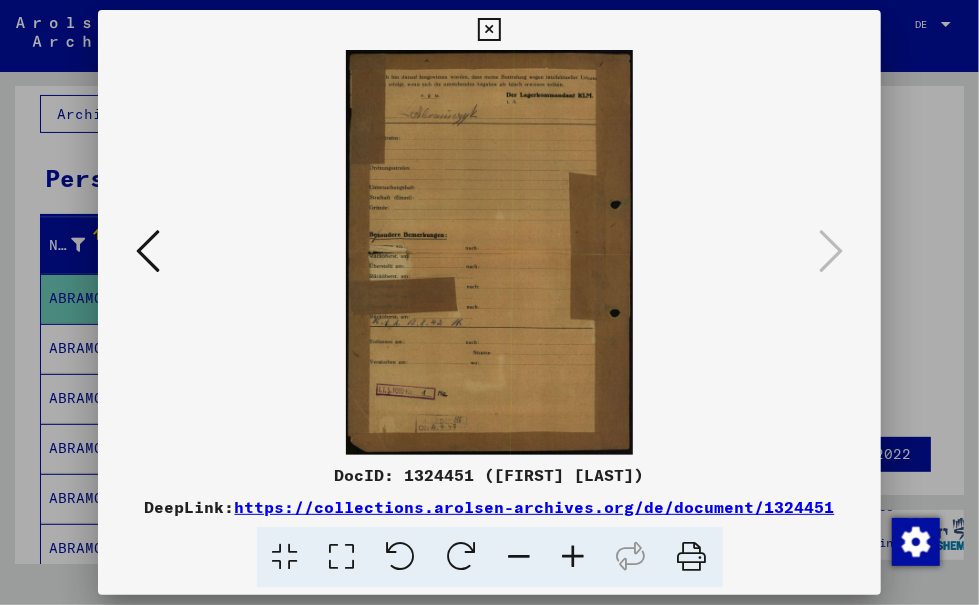 click at bounding box center (489, 30) 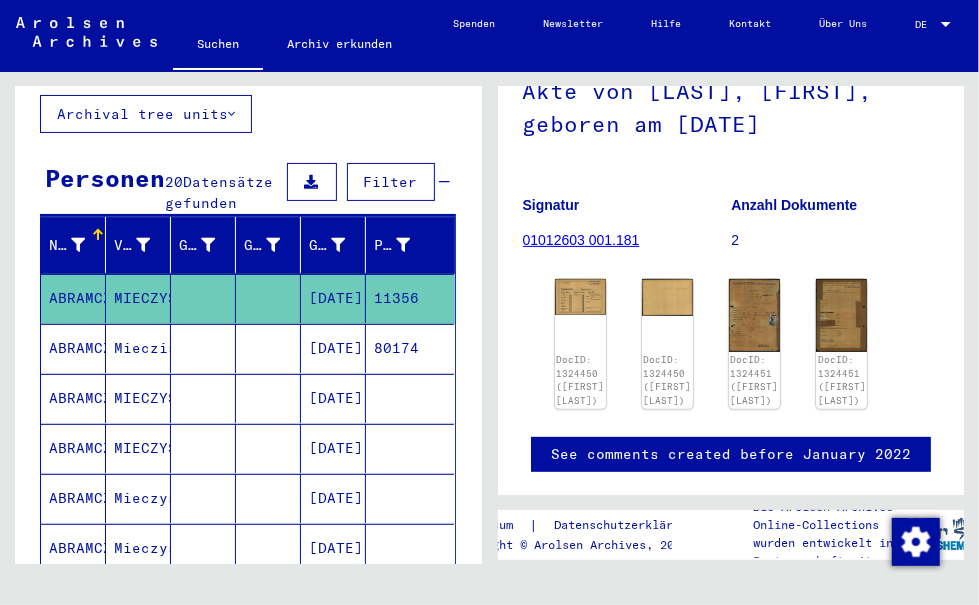 click on "80174" at bounding box center [410, 398] 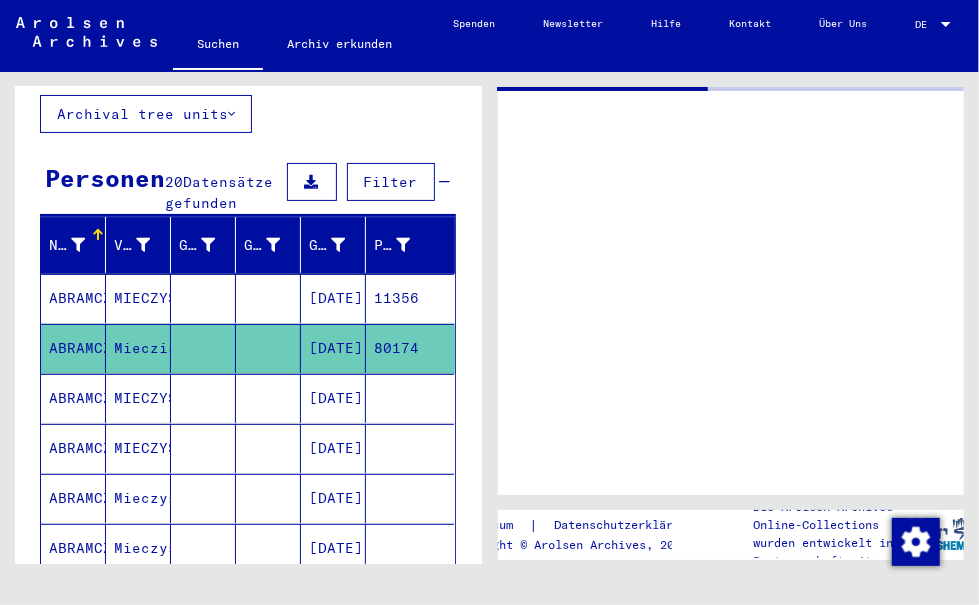scroll, scrollTop: 0, scrollLeft: 0, axis: both 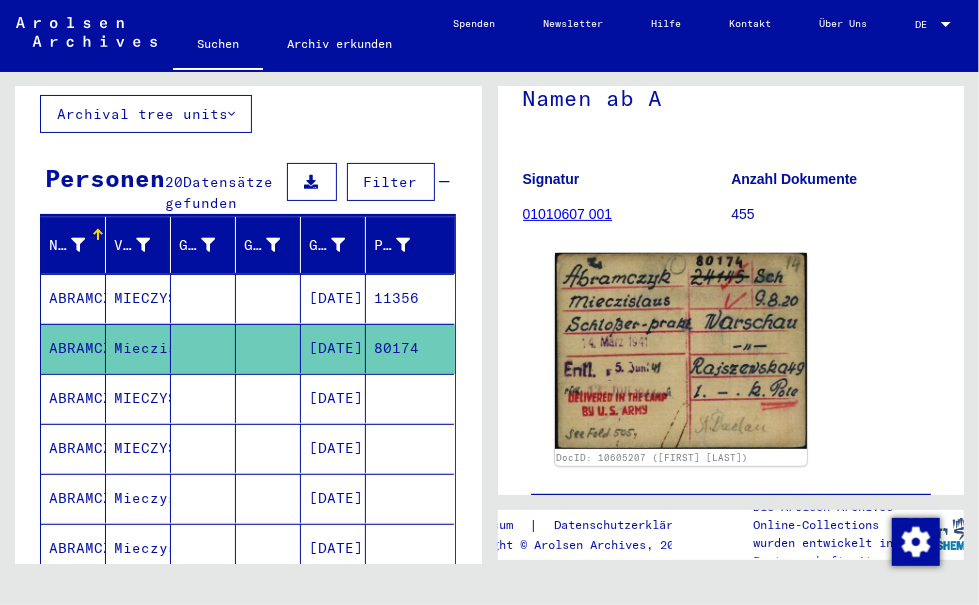 click 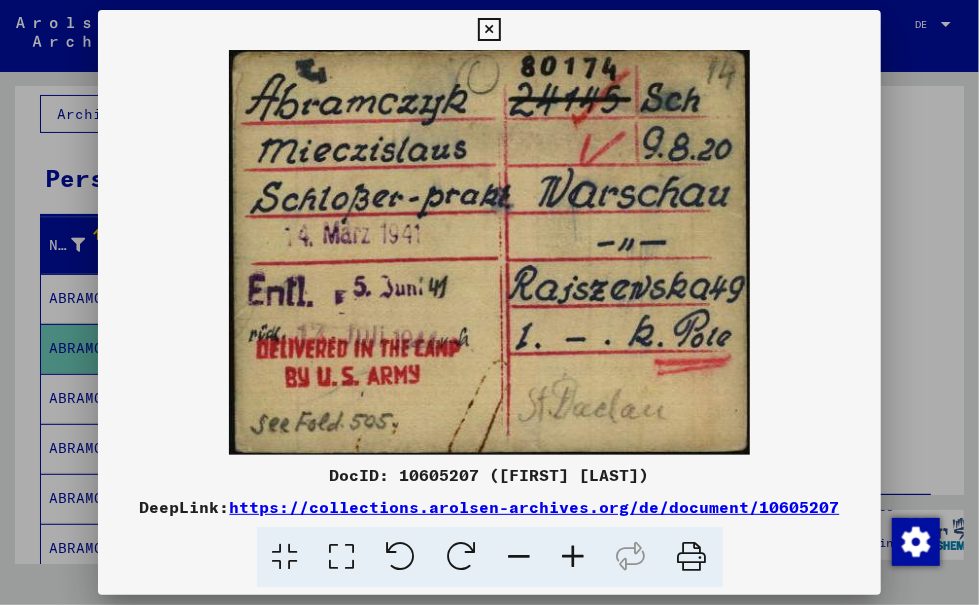 click at bounding box center (489, 252) 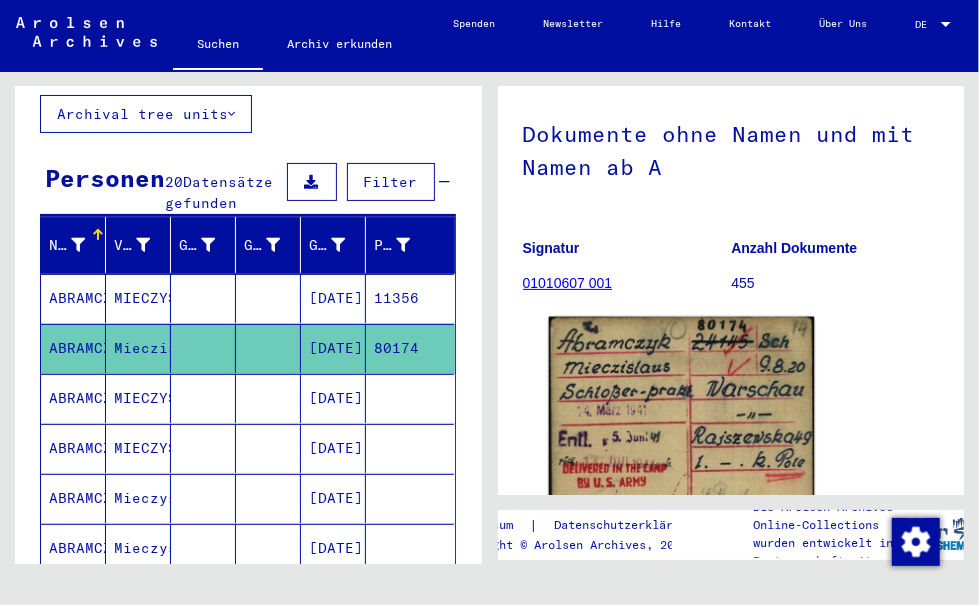 scroll, scrollTop: 119, scrollLeft: 0, axis: vertical 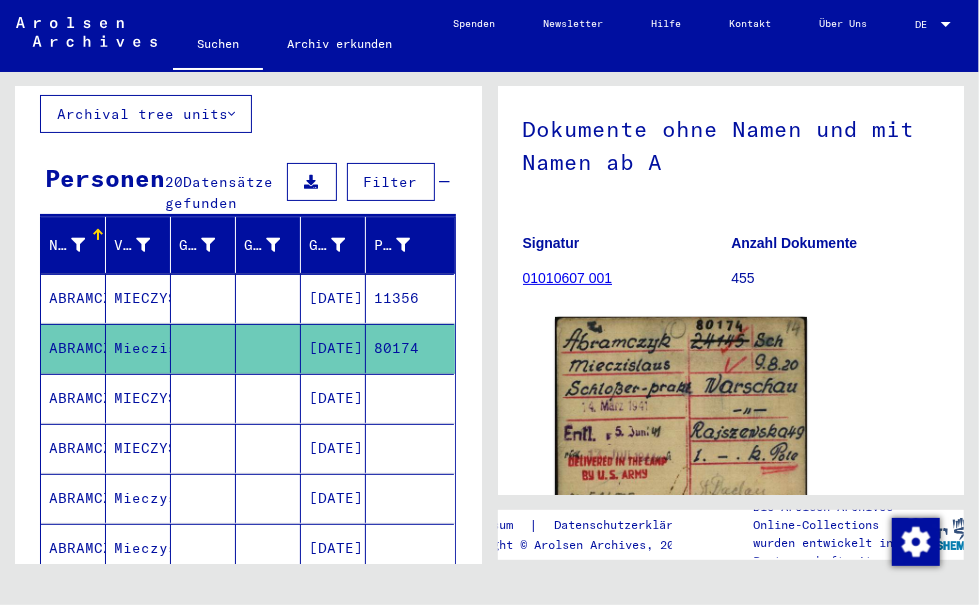 click on "[DATE]" at bounding box center [333, 448] 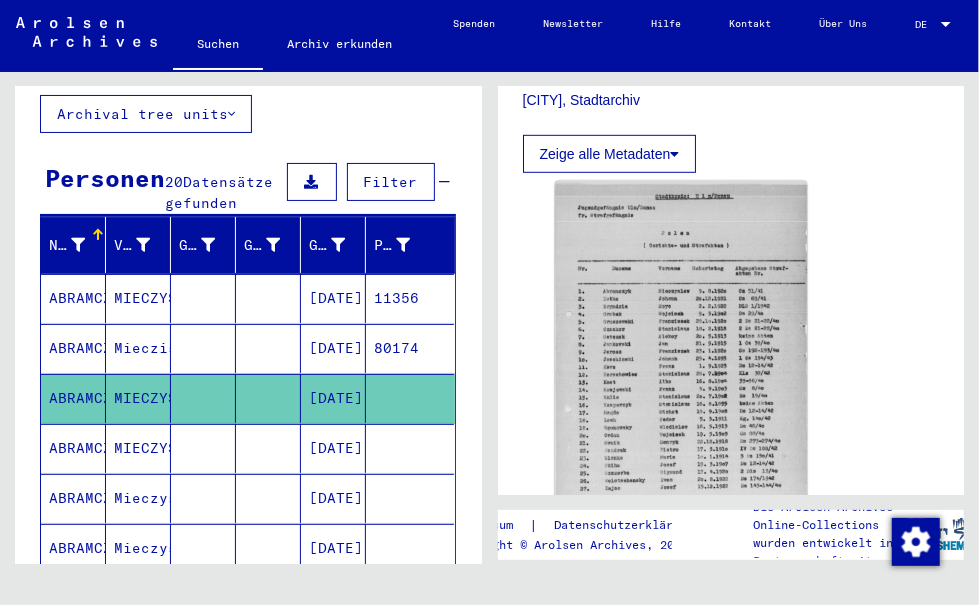 scroll, scrollTop: 515, scrollLeft: 0, axis: vertical 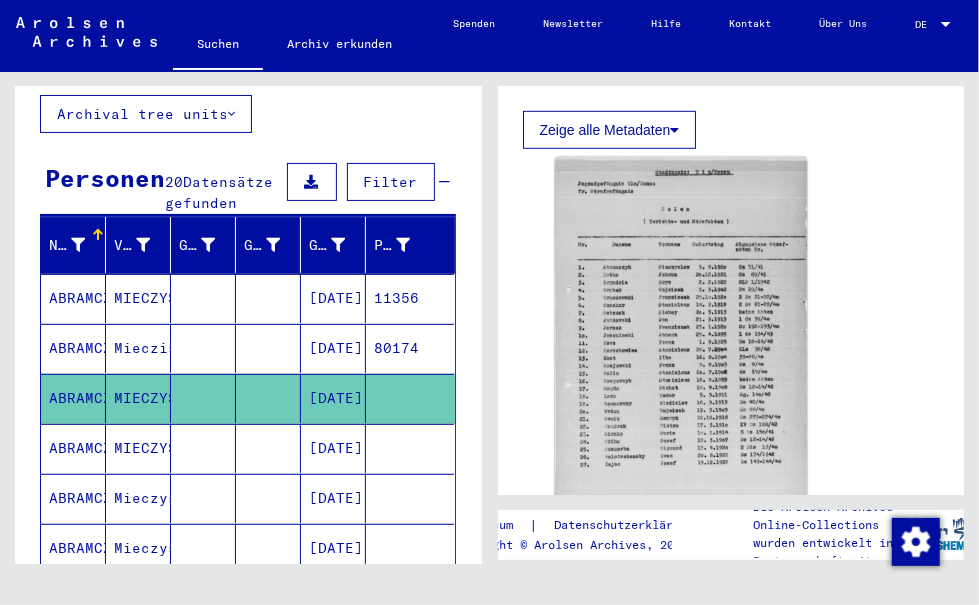 click 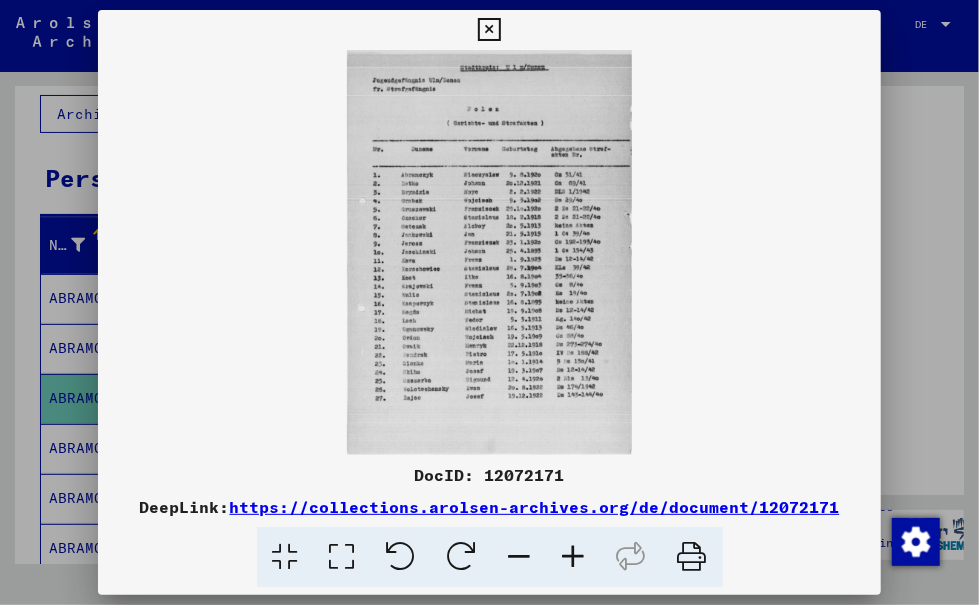 click at bounding box center [489, 30] 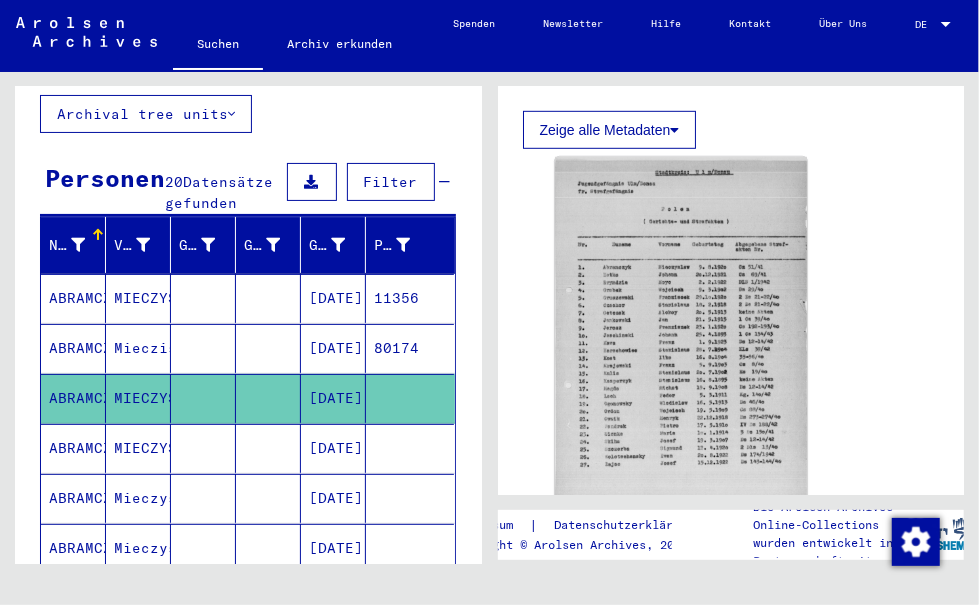 click on "[DATE]" at bounding box center [333, 498] 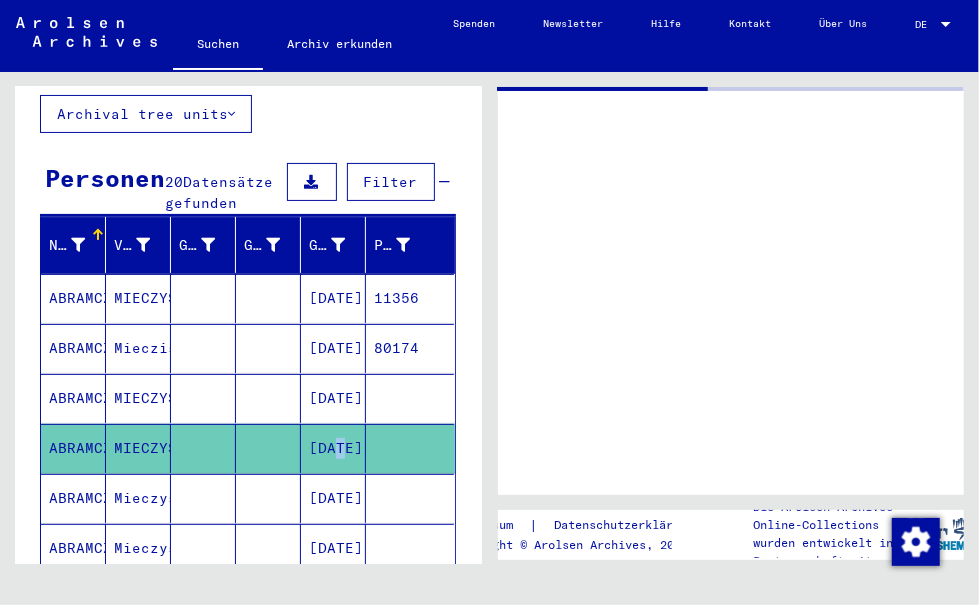scroll, scrollTop: 0, scrollLeft: 0, axis: both 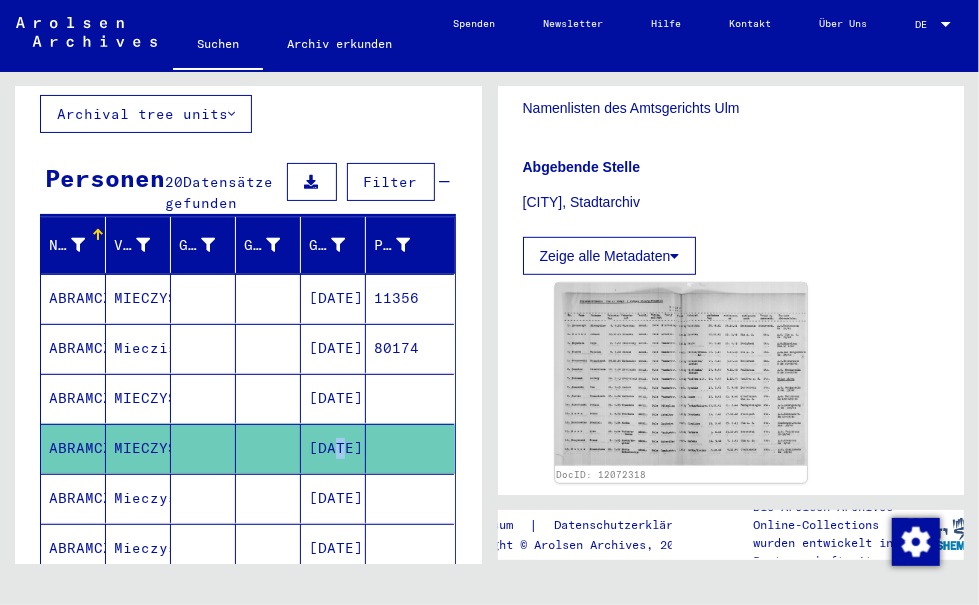 click 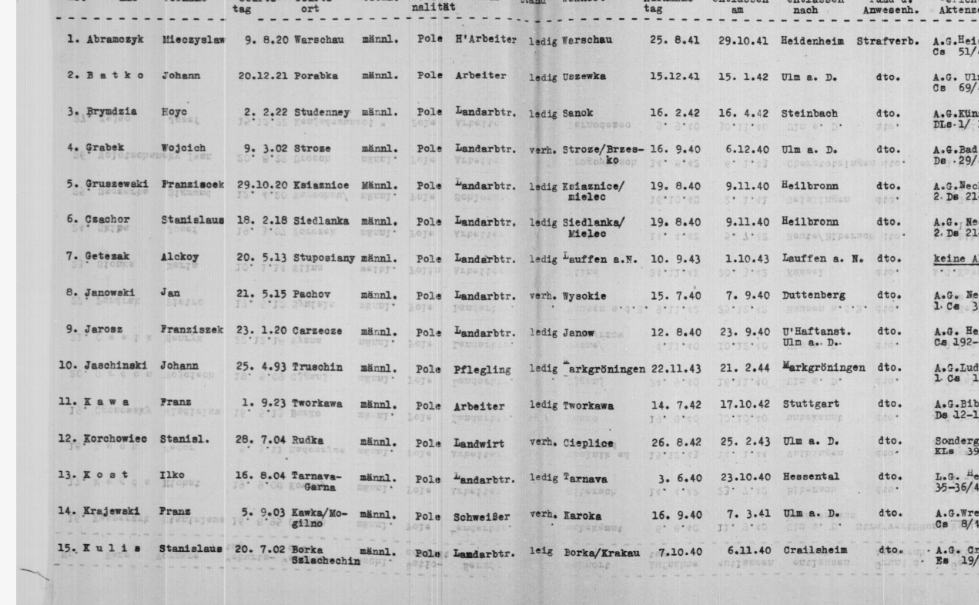 scroll, scrollTop: 389, scrollLeft: 0, axis: vertical 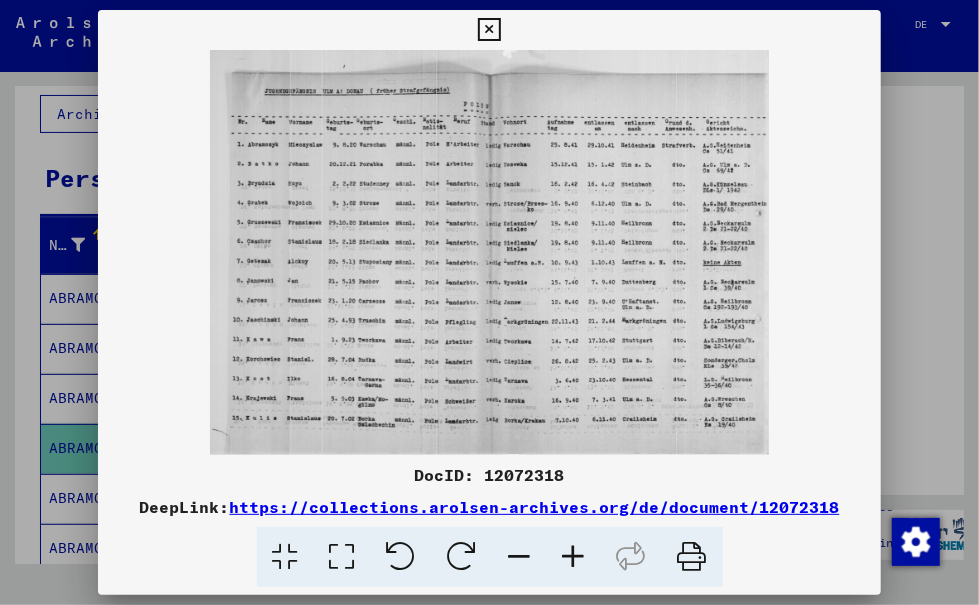 click at bounding box center [489, 30] 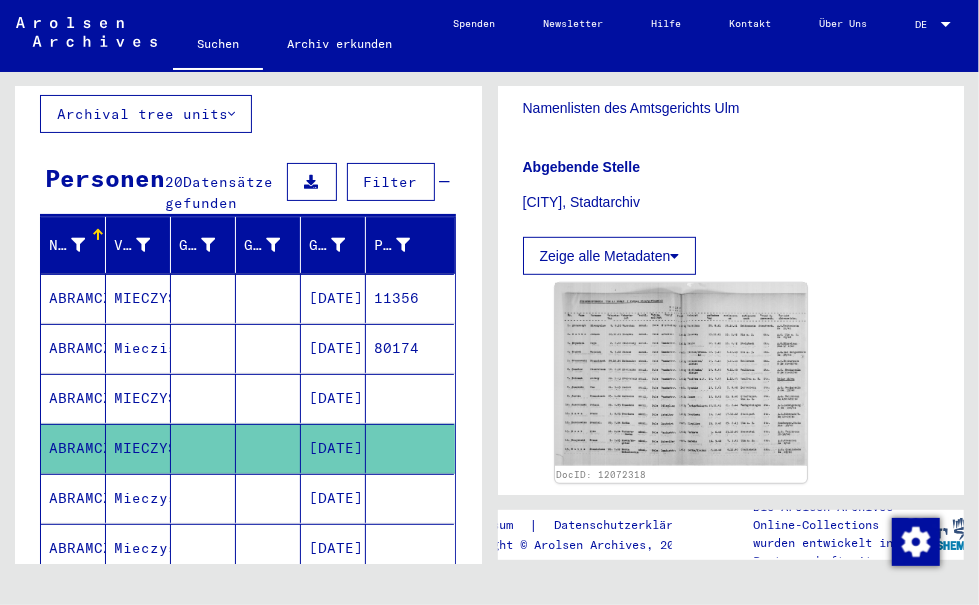 click on "[DATE]" at bounding box center (333, 548) 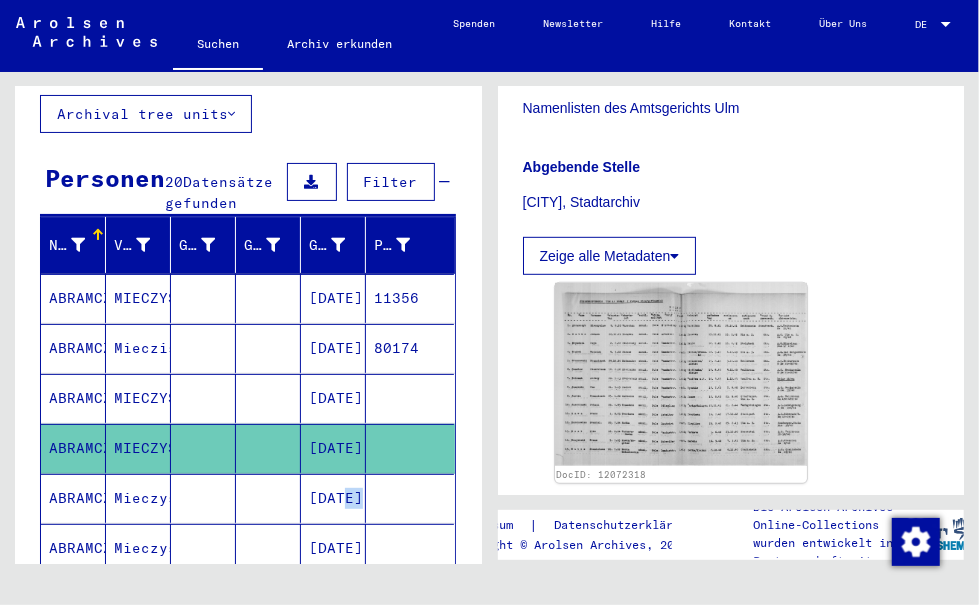 scroll, scrollTop: 0, scrollLeft: 0, axis: both 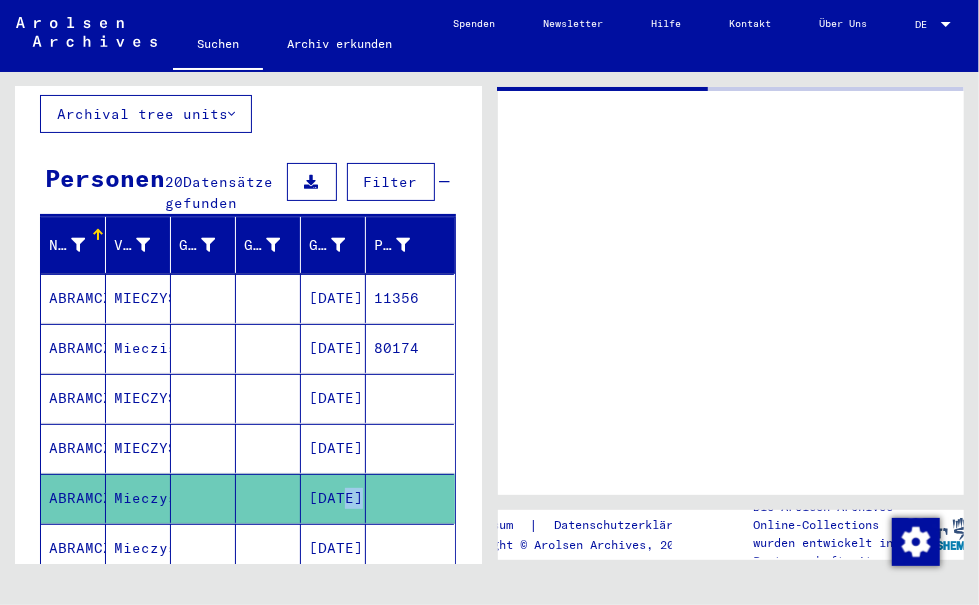 click on "[DATE]" 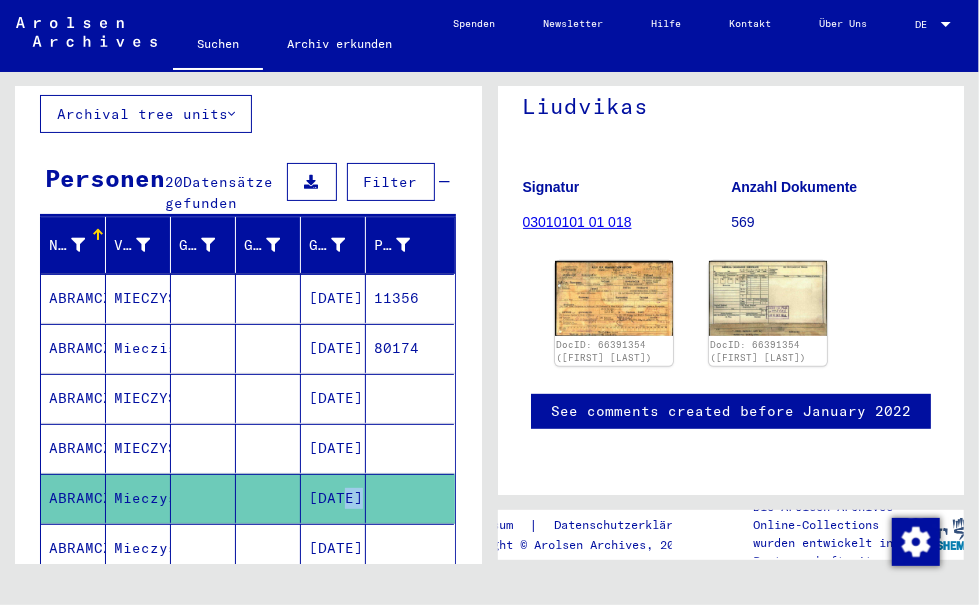 scroll, scrollTop: 364, scrollLeft: 0, axis: vertical 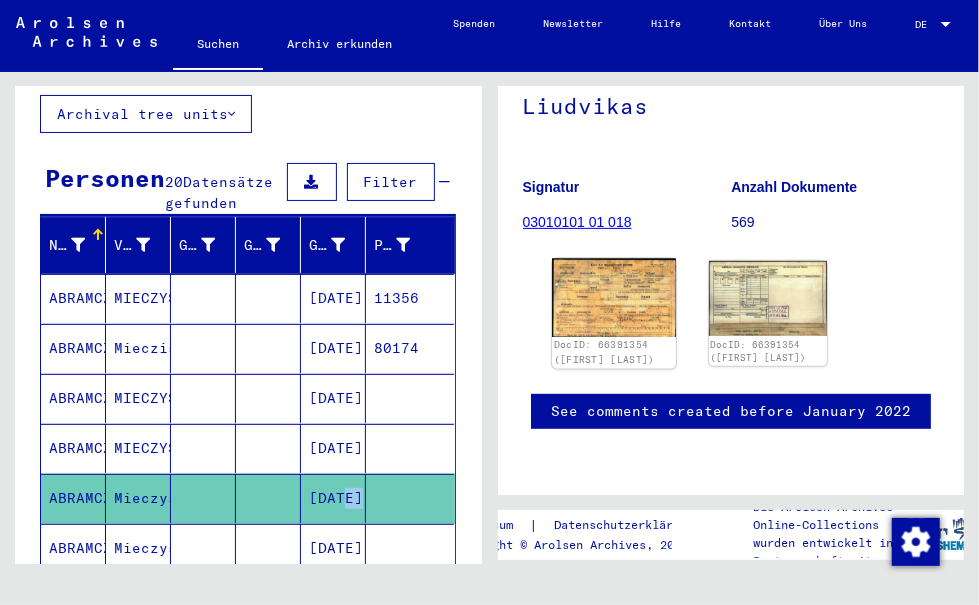 click 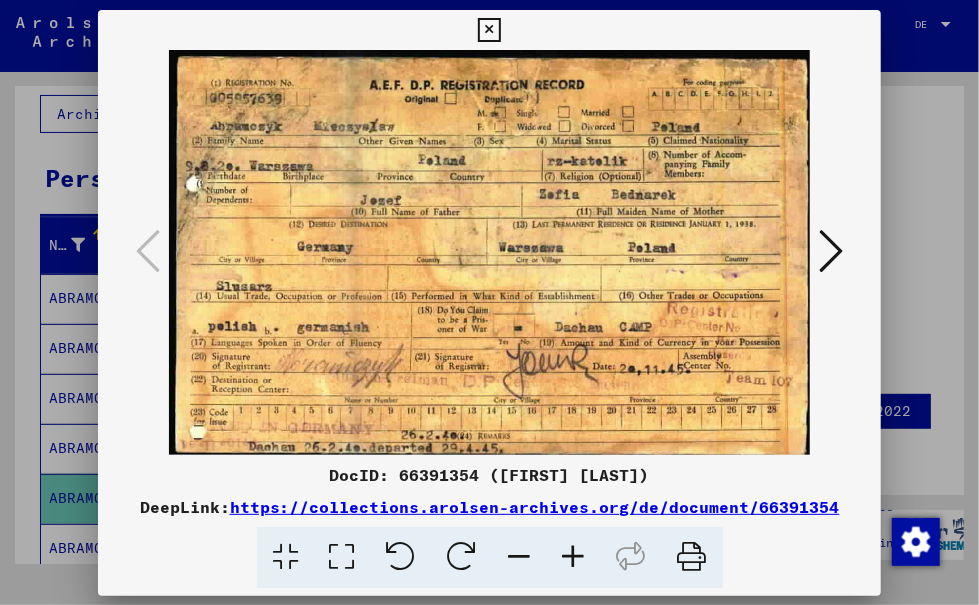 click at bounding box center [489, 252] 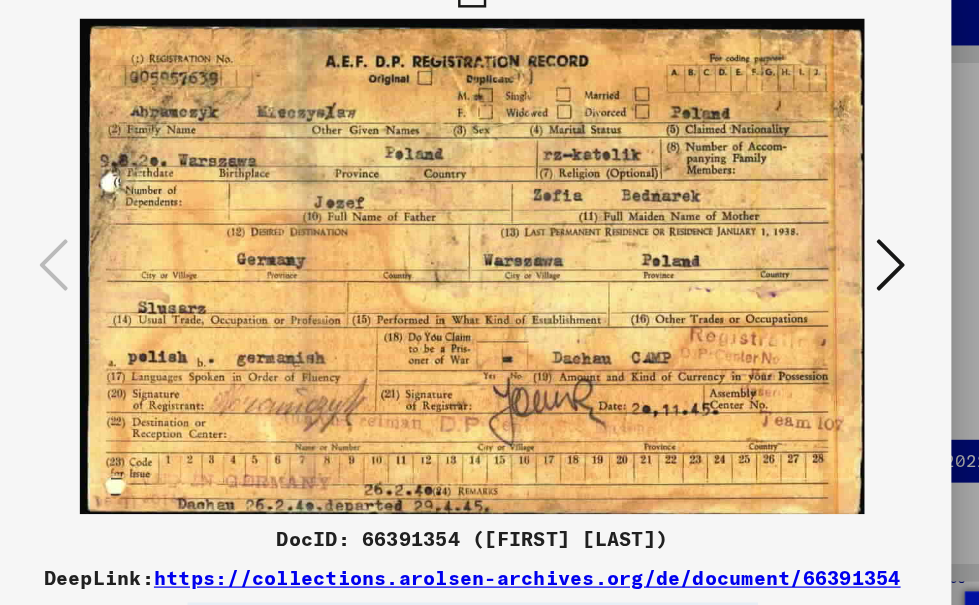 scroll, scrollTop: 365, scrollLeft: 0, axis: vertical 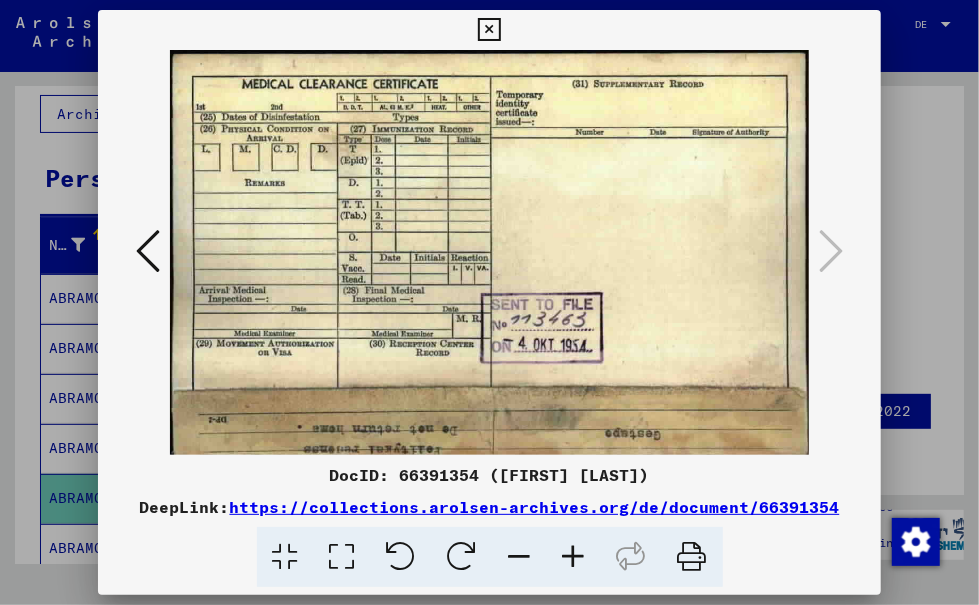 click at bounding box center (462, 557) 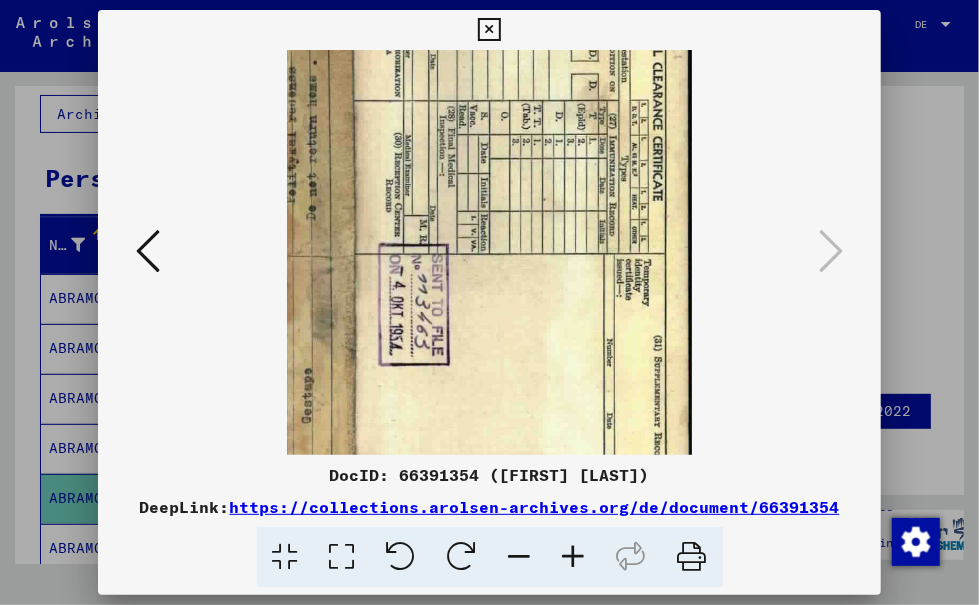 click at bounding box center (462, 557) 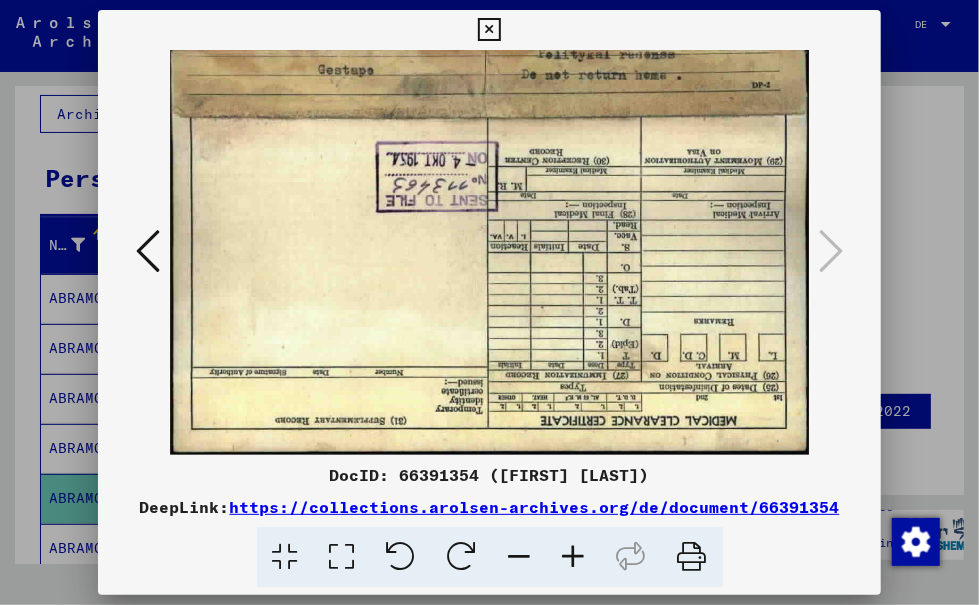 click at bounding box center [489, 30] 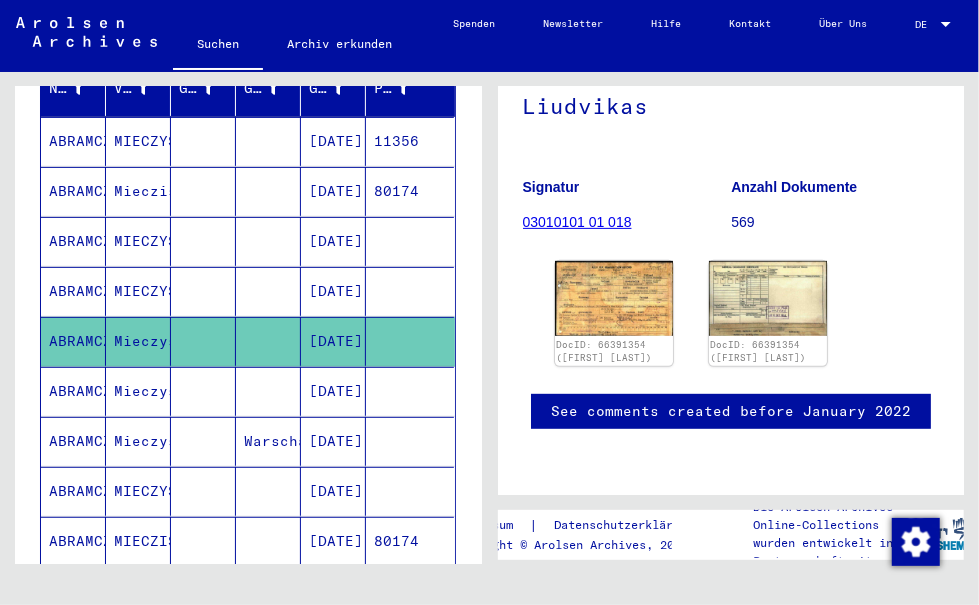 scroll, scrollTop: 291, scrollLeft: 0, axis: vertical 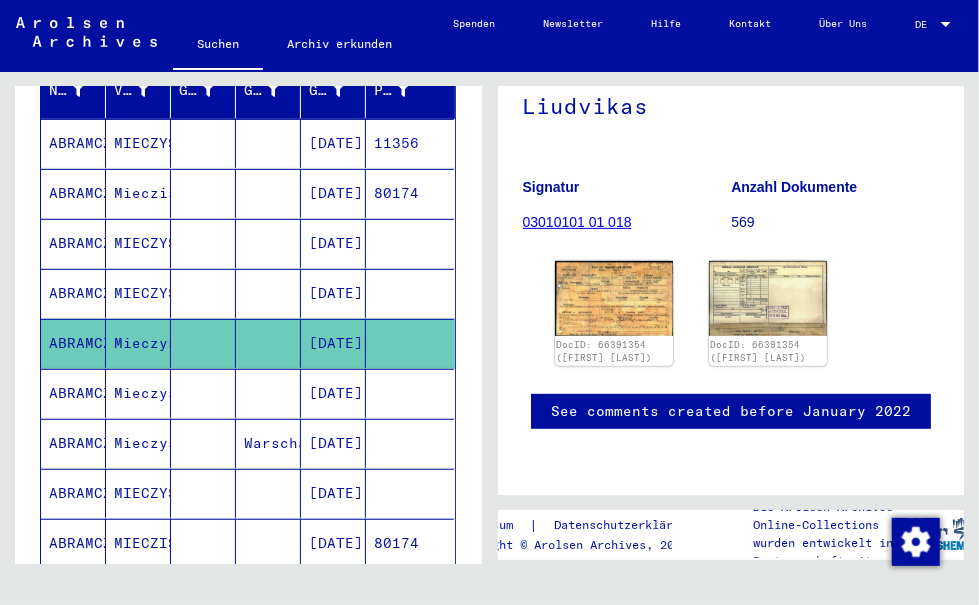 click on "[DATE]" at bounding box center [333, 443] 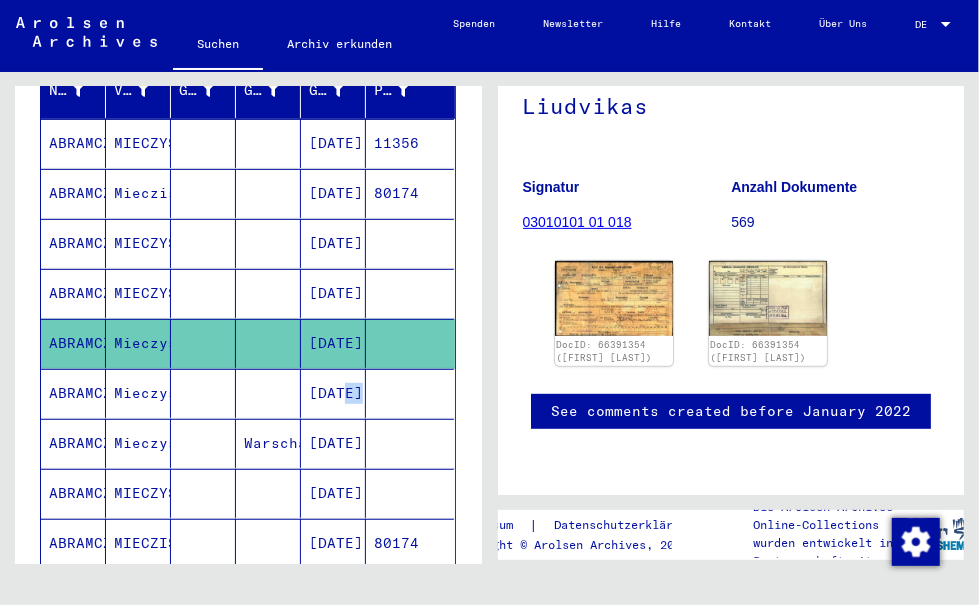 scroll, scrollTop: 0, scrollLeft: 0, axis: both 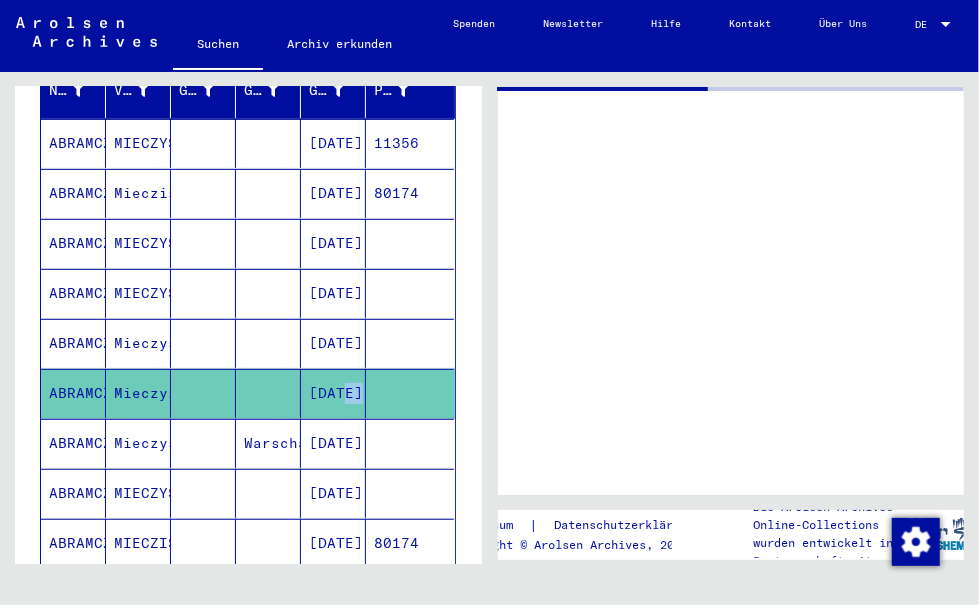 click on "[DATE]" 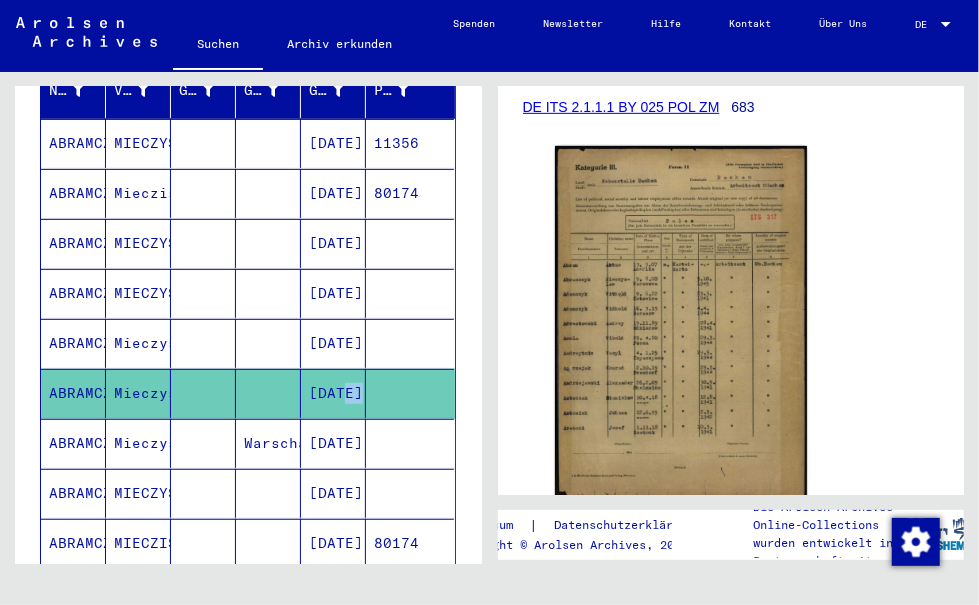 scroll, scrollTop: 426, scrollLeft: 0, axis: vertical 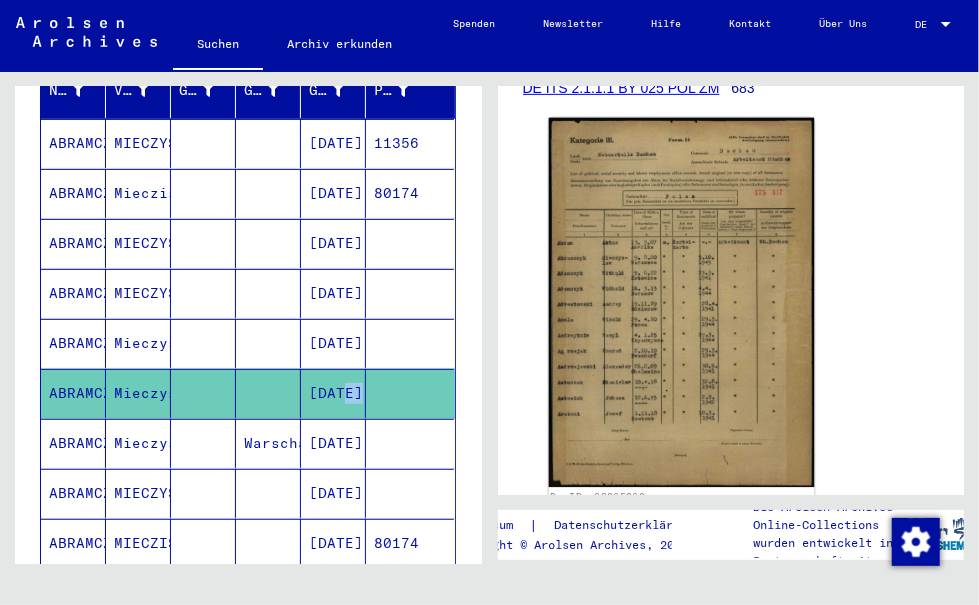 click 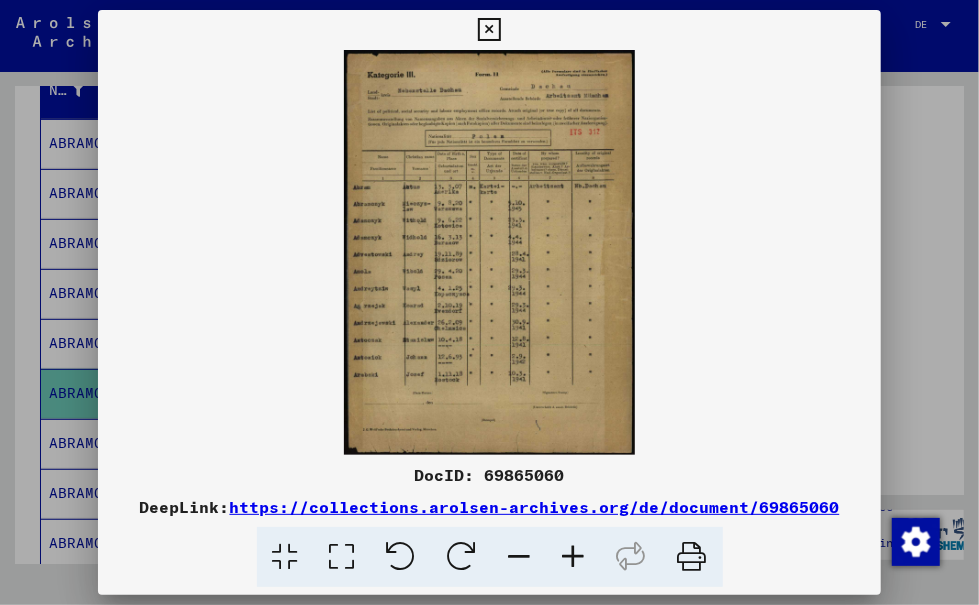 click at bounding box center (489, 252) 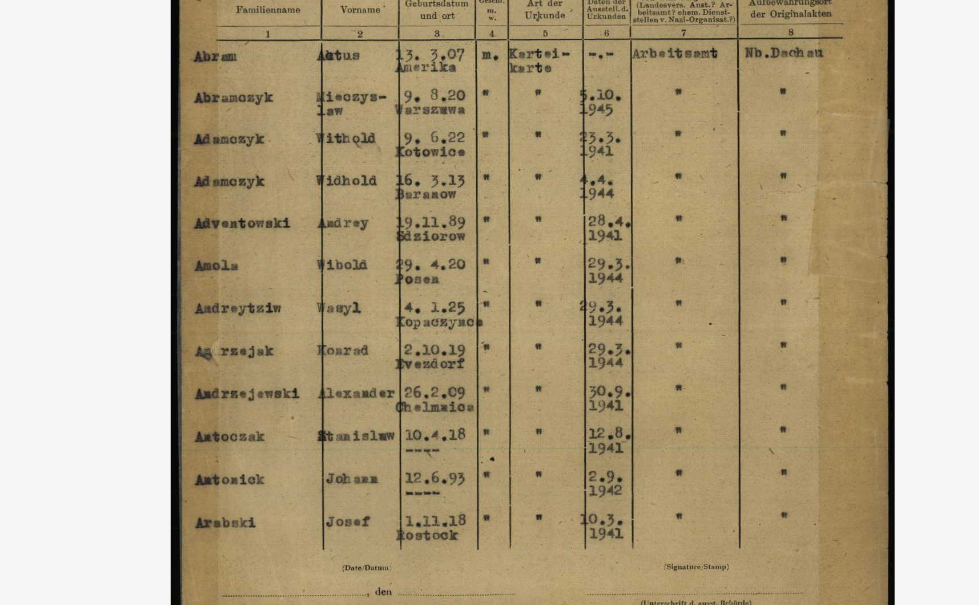 scroll, scrollTop: 426, scrollLeft: 0, axis: vertical 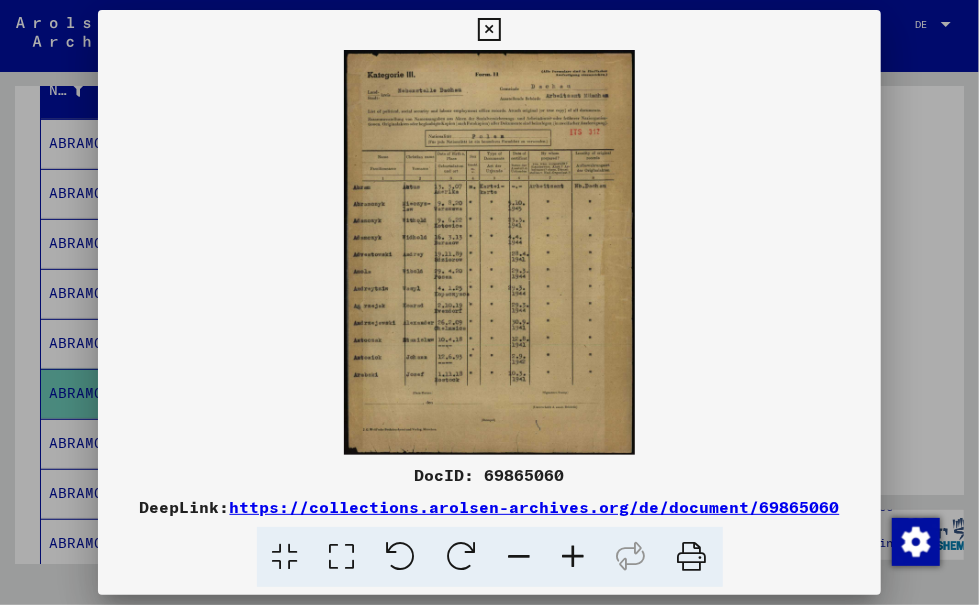 click at bounding box center (489, 30) 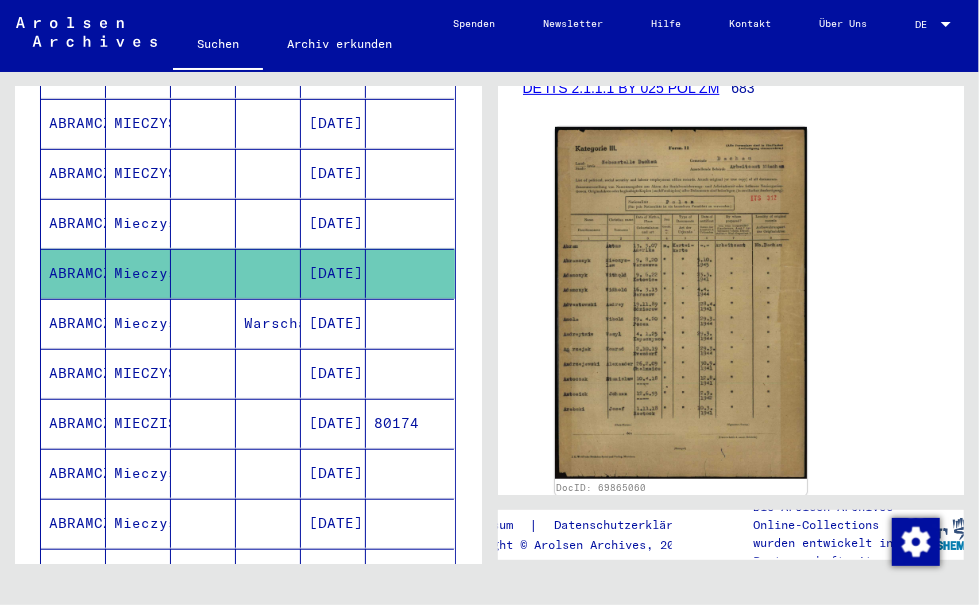 scroll, scrollTop: 411, scrollLeft: 0, axis: vertical 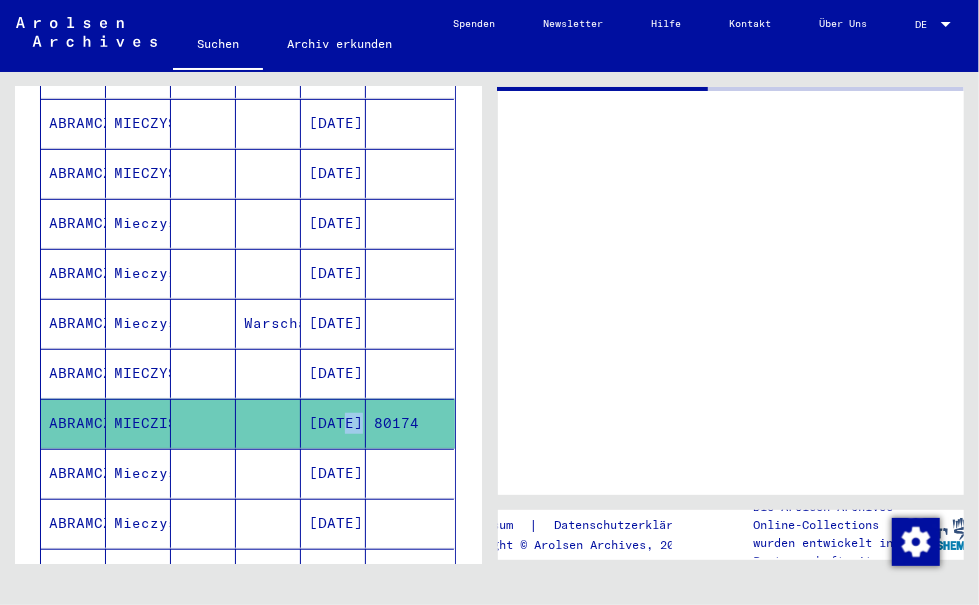 click on "[DATE]" 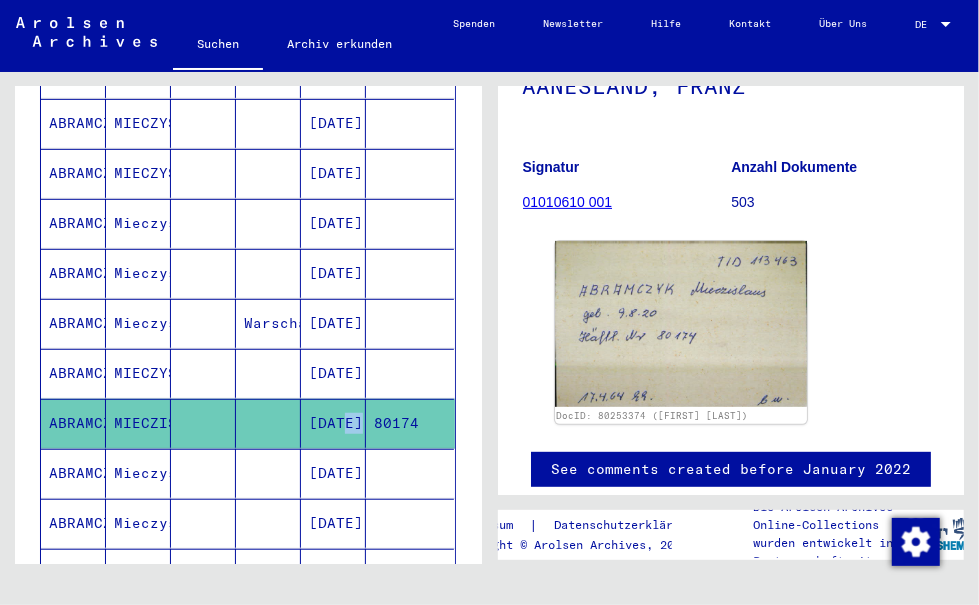 scroll, scrollTop: 196, scrollLeft: 0, axis: vertical 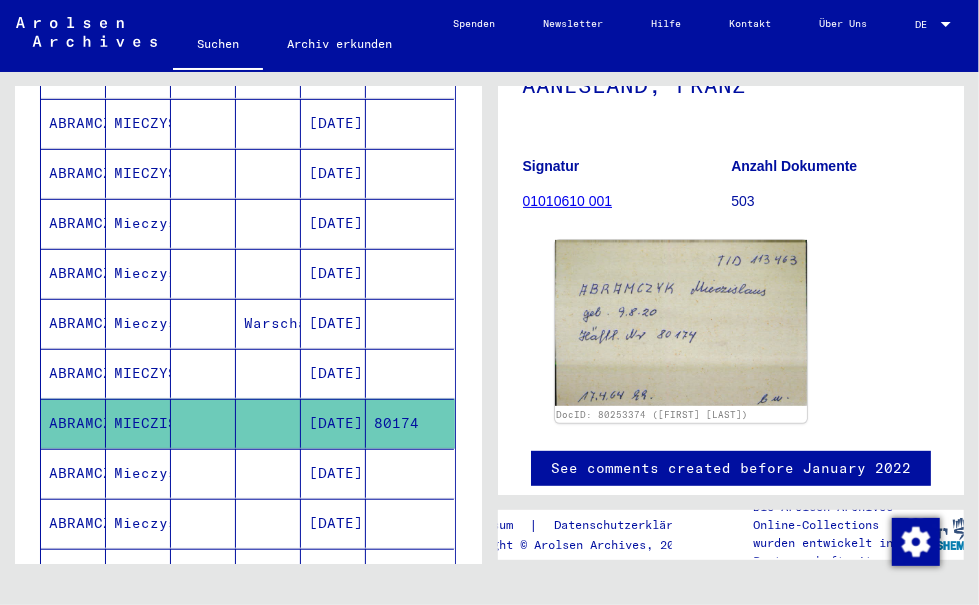click on "[DATE]" at bounding box center [333, 523] 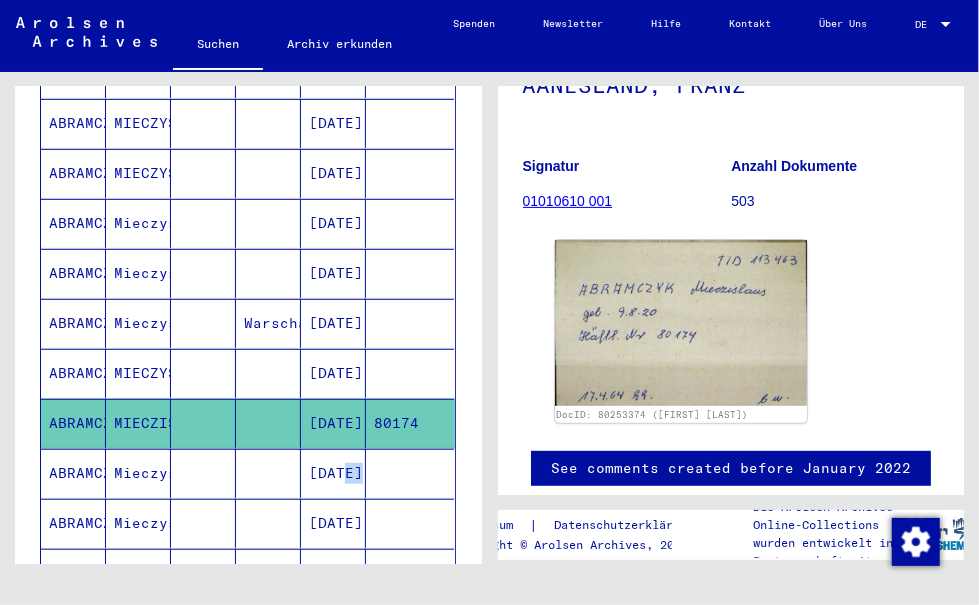scroll, scrollTop: 0, scrollLeft: 0, axis: both 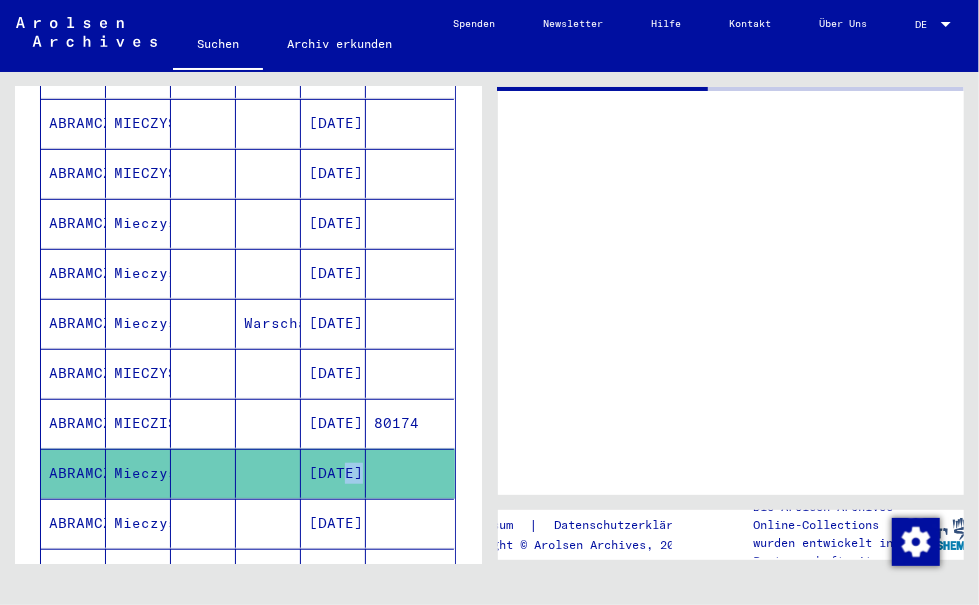 click on "[DATE]" 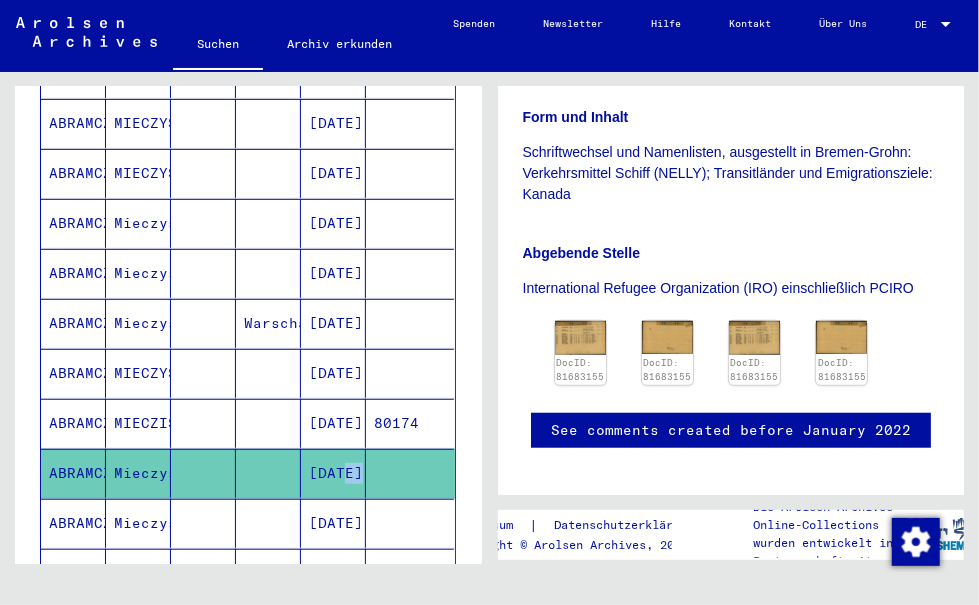 scroll, scrollTop: 466, scrollLeft: 0, axis: vertical 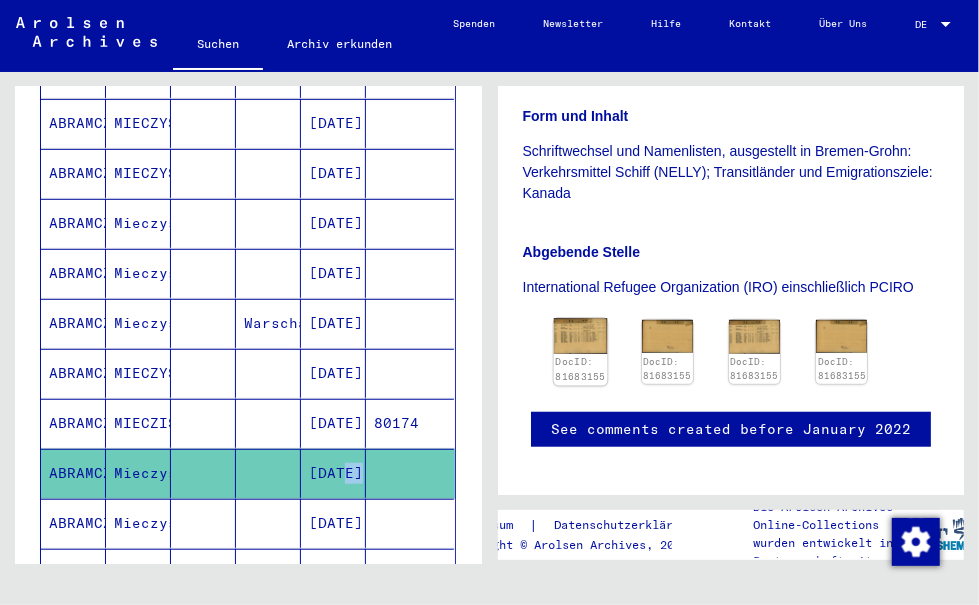 click 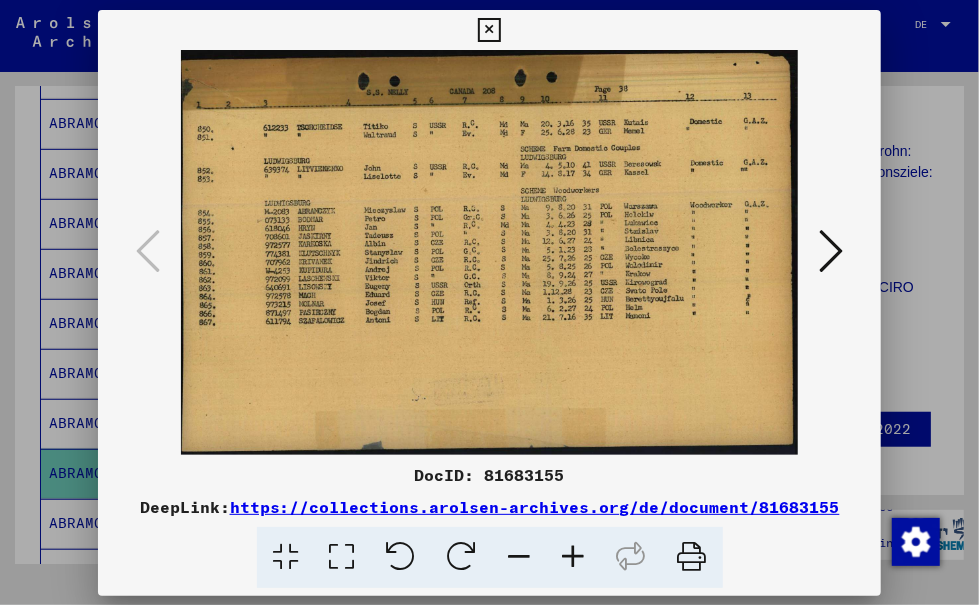 scroll, scrollTop: 466, scrollLeft: 0, axis: vertical 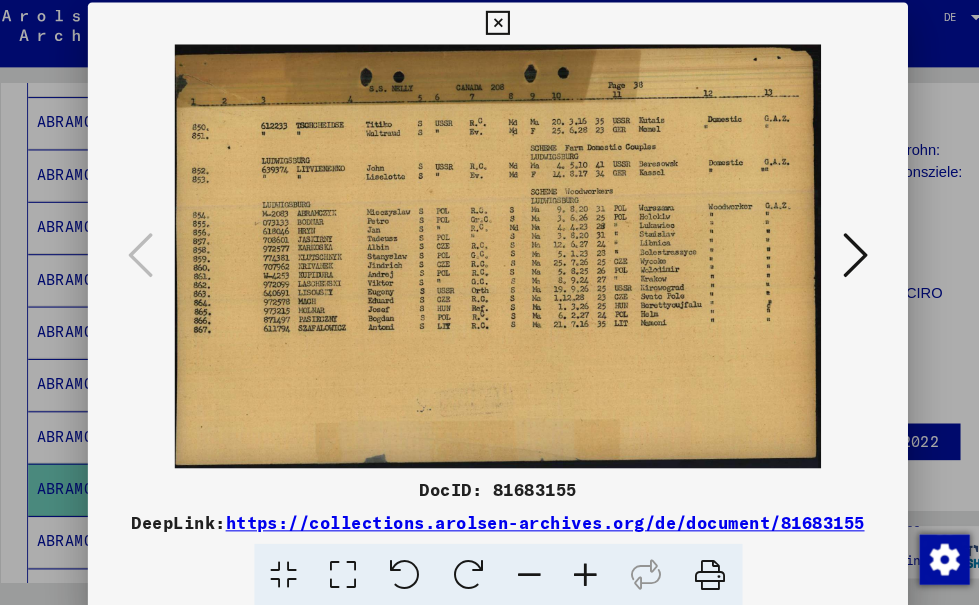 click at bounding box center (489, 30) 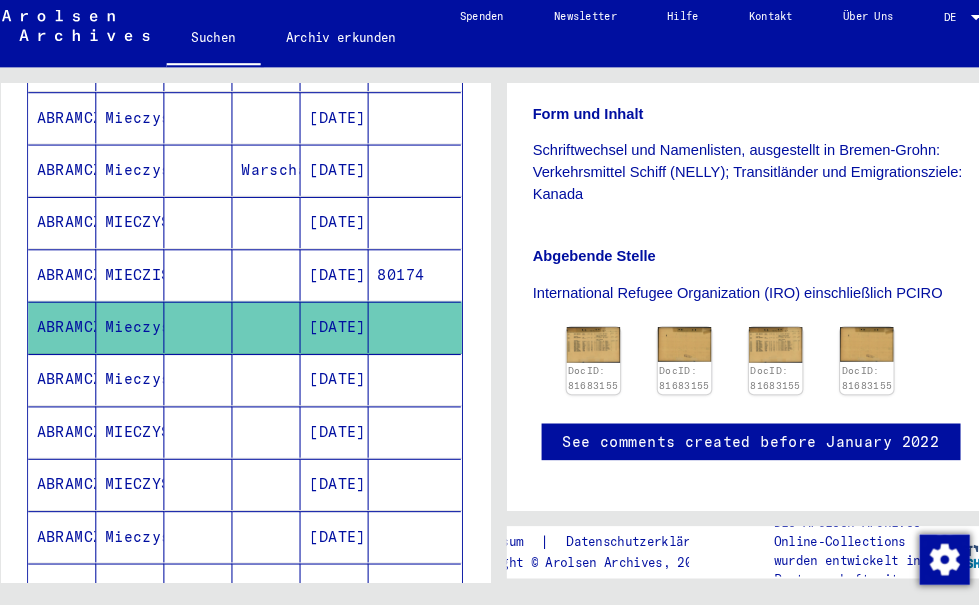 scroll, scrollTop: 563, scrollLeft: 0, axis: vertical 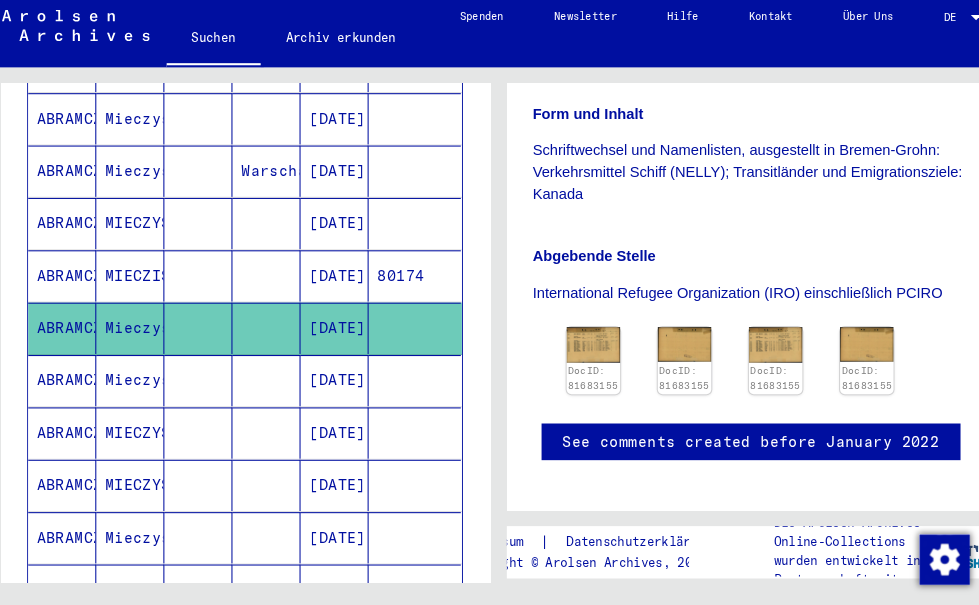click on "[DATE]" at bounding box center (333, 421) 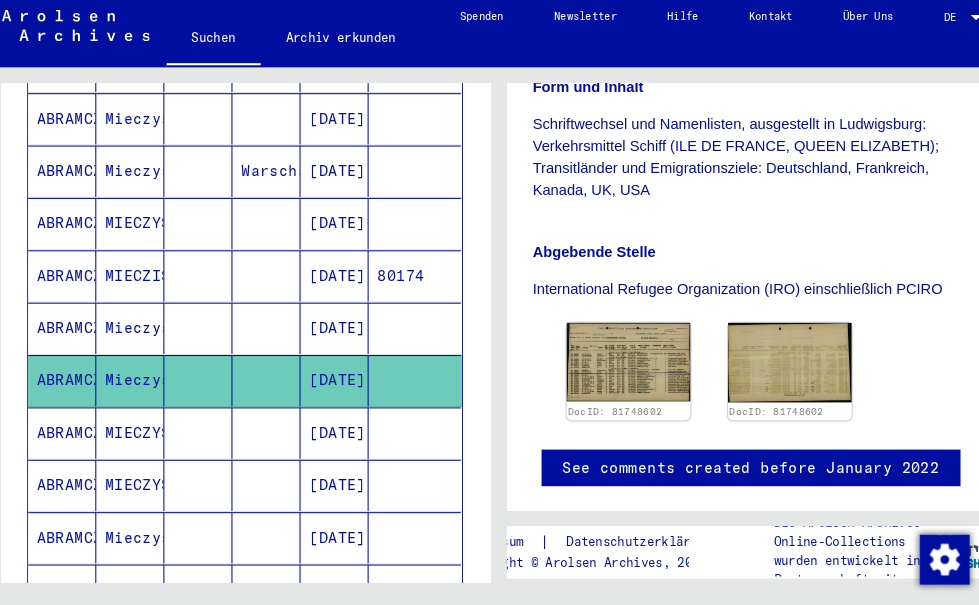 scroll, scrollTop: 589, scrollLeft: 0, axis: vertical 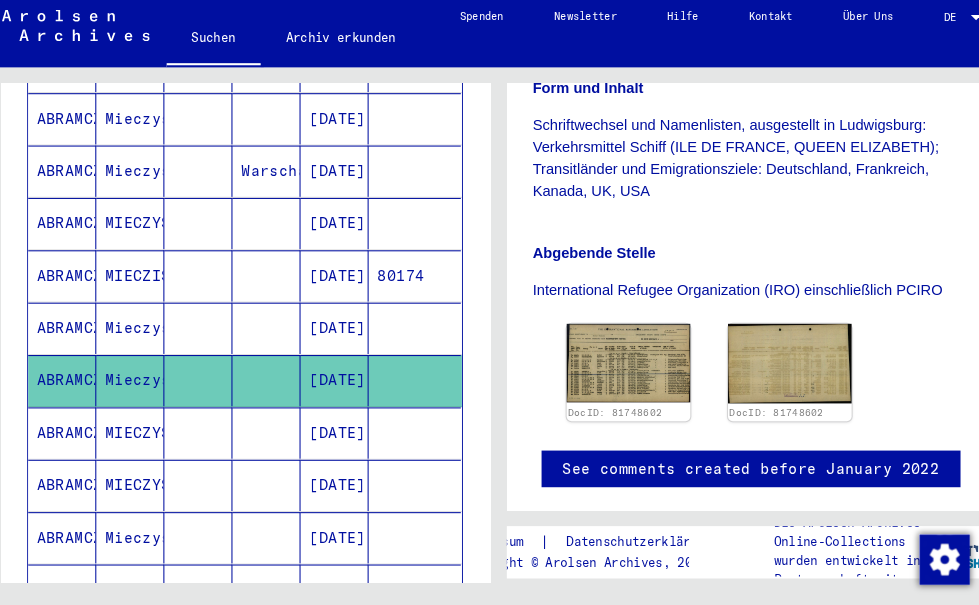 click 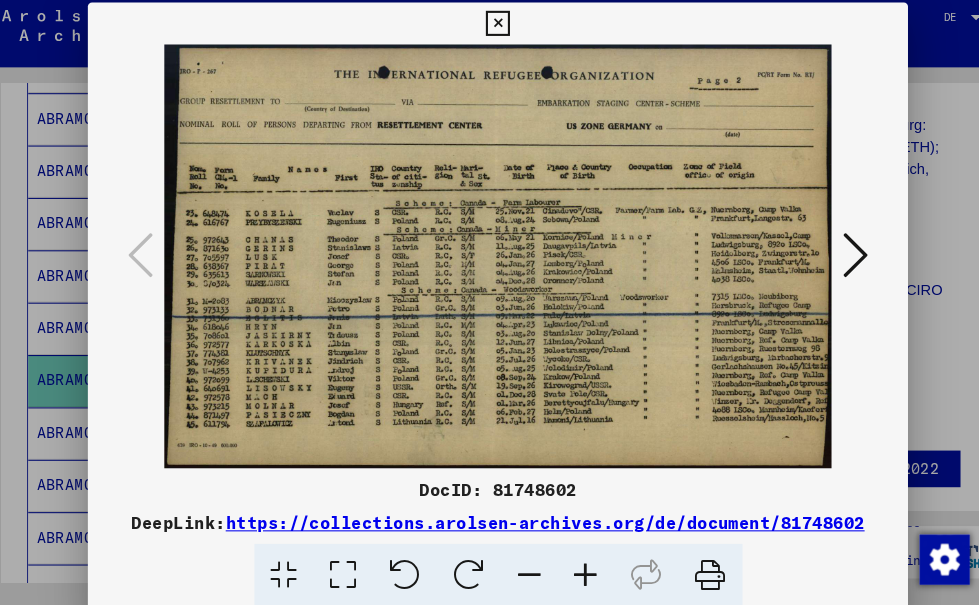 click at bounding box center (489, 252) 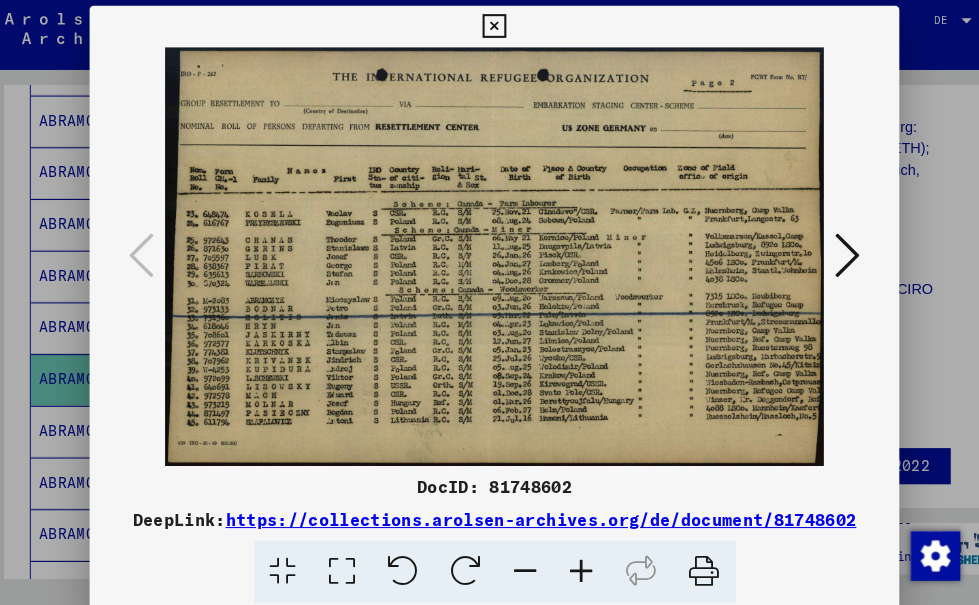 click at bounding box center [831, 251] 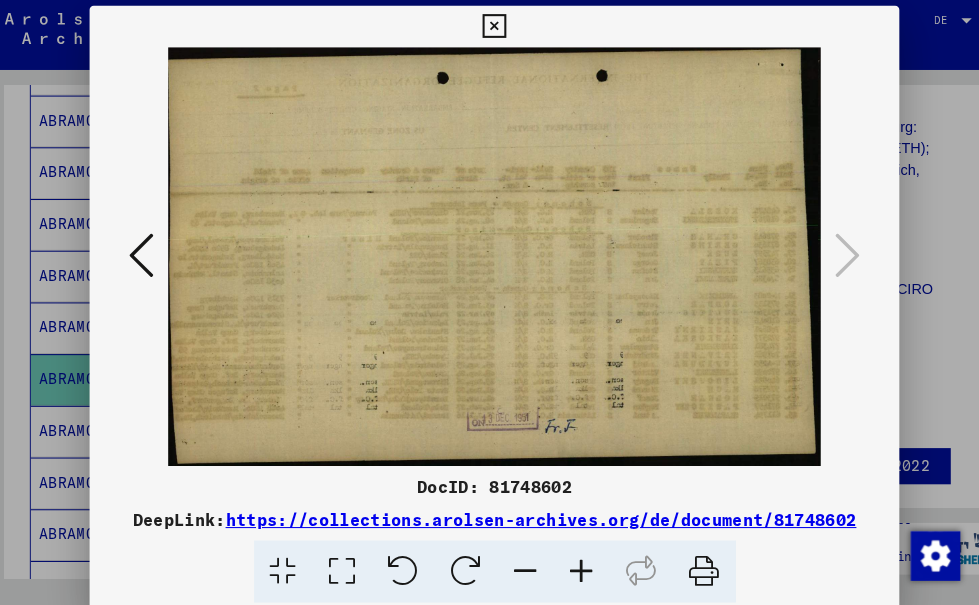 click at bounding box center [489, 30] 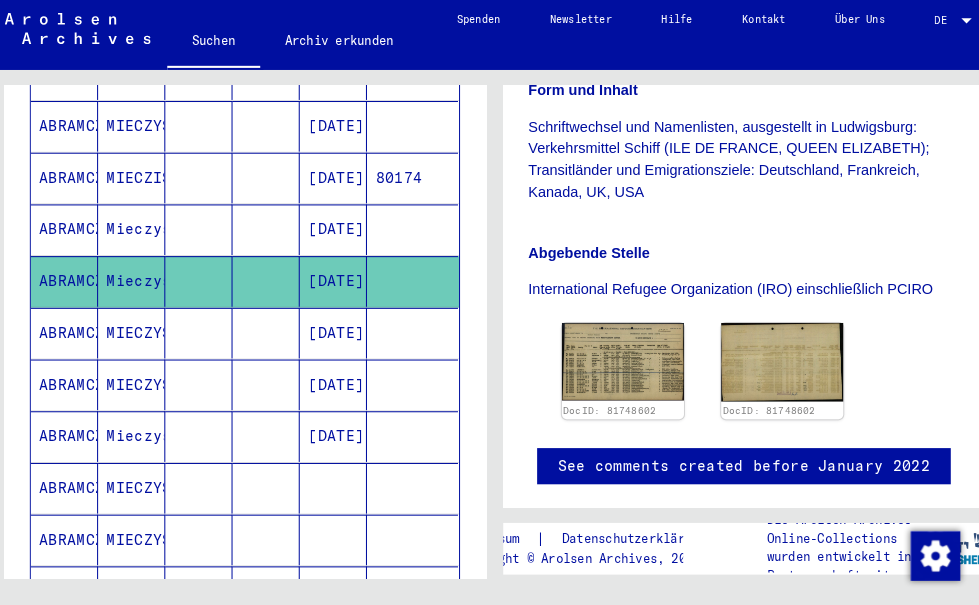 scroll, scrollTop: 659, scrollLeft: 0, axis: vertical 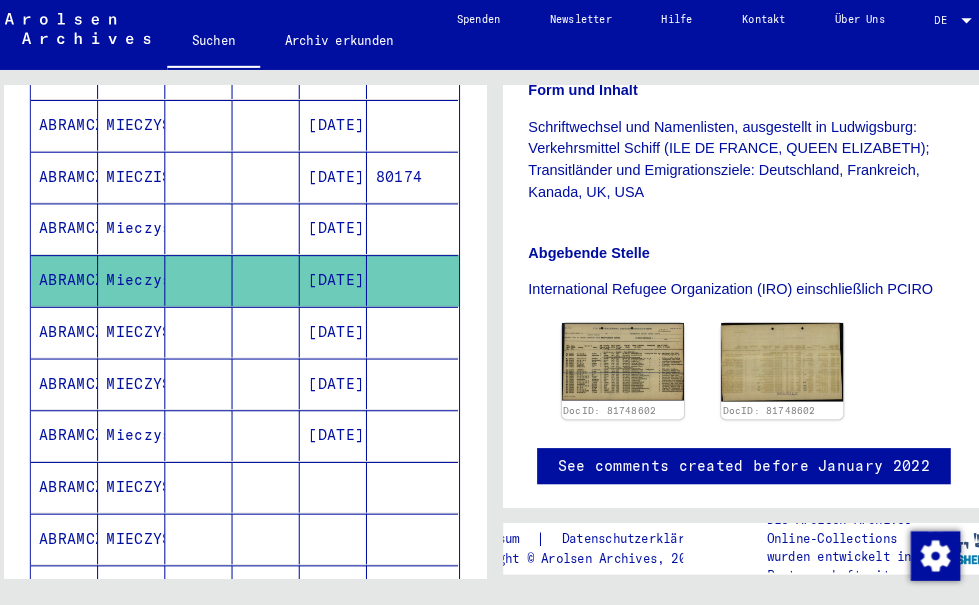 click on "[DATE]" at bounding box center [333, 425] 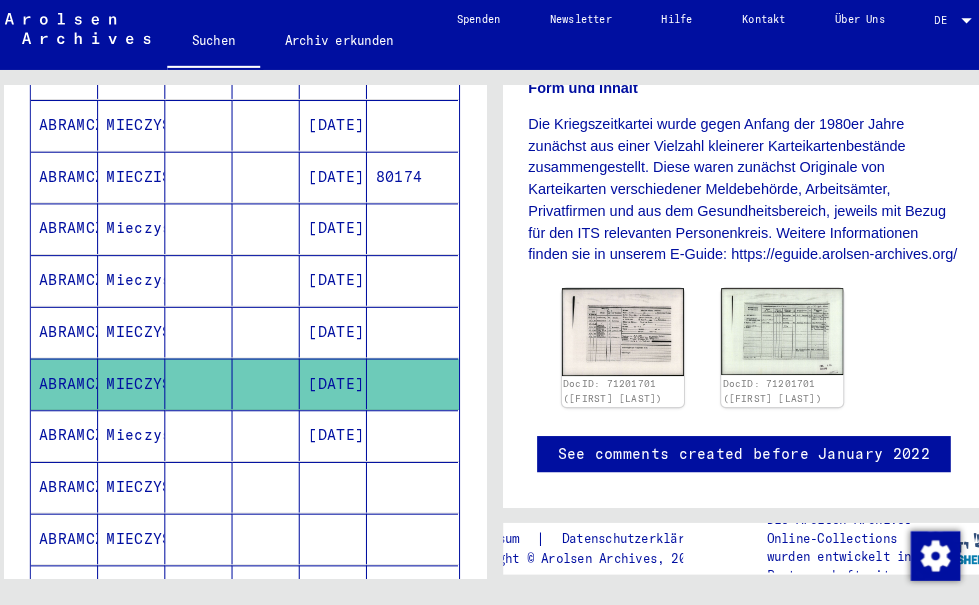scroll, scrollTop: 442, scrollLeft: 0, axis: vertical 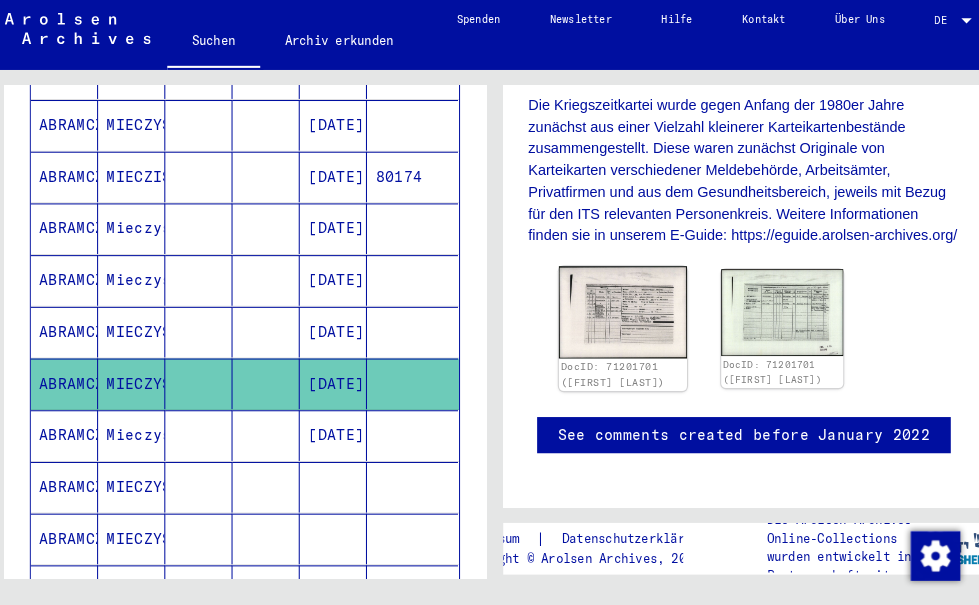 click 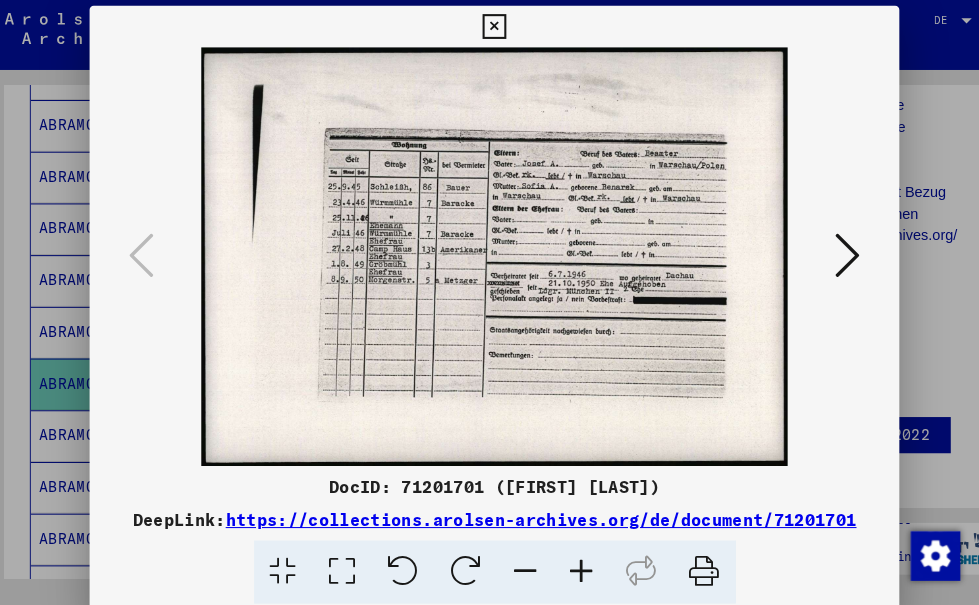 click at bounding box center [489, 252] 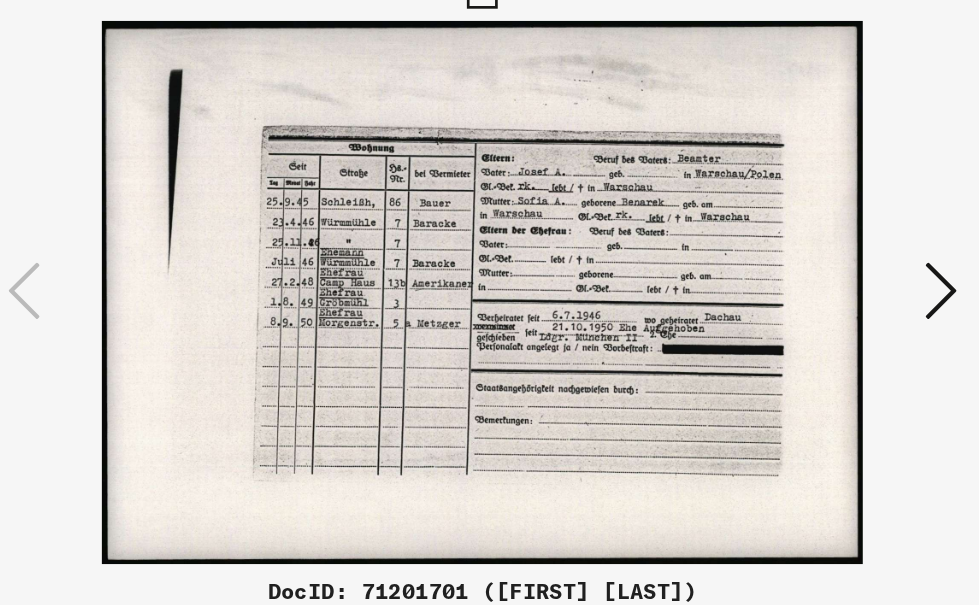 click at bounding box center [831, 251] 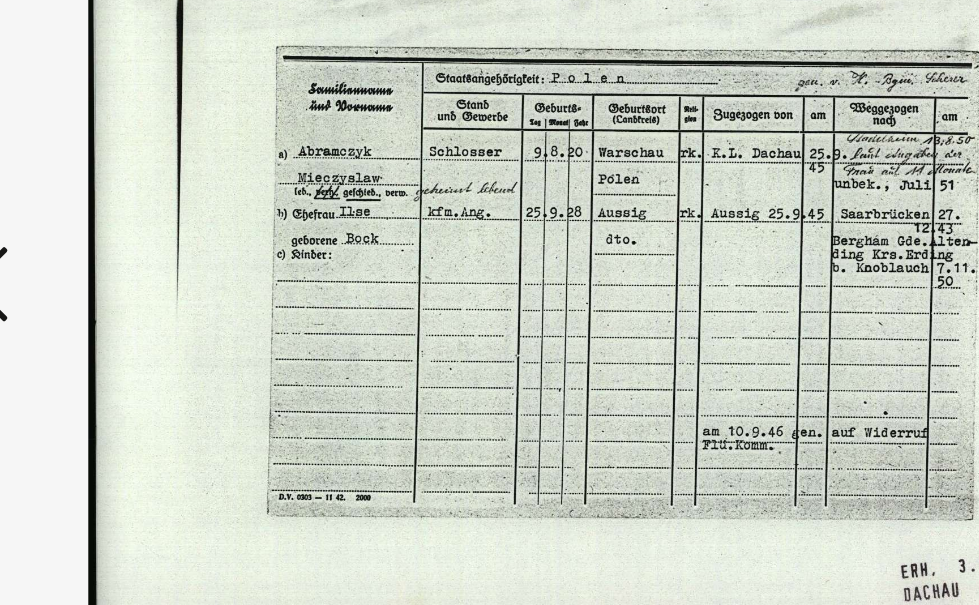 scroll, scrollTop: 442, scrollLeft: 0, axis: vertical 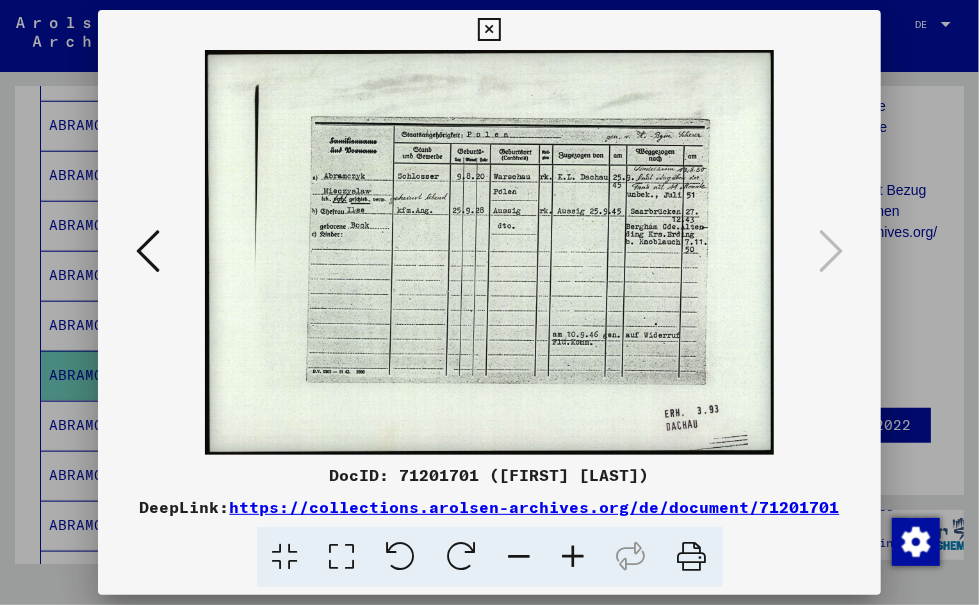 click at bounding box center [489, 30] 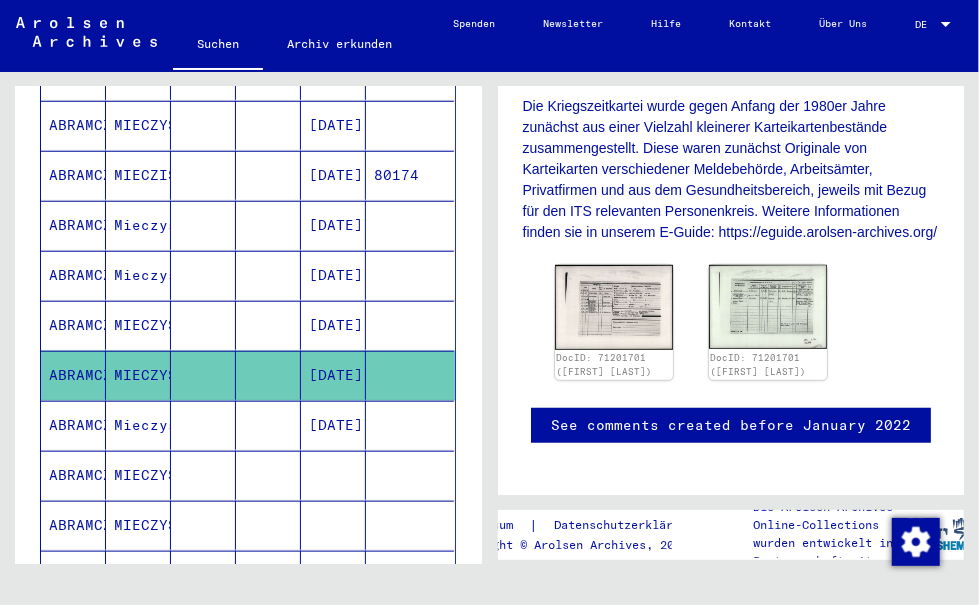 click on "[DATE]" at bounding box center (333, 475) 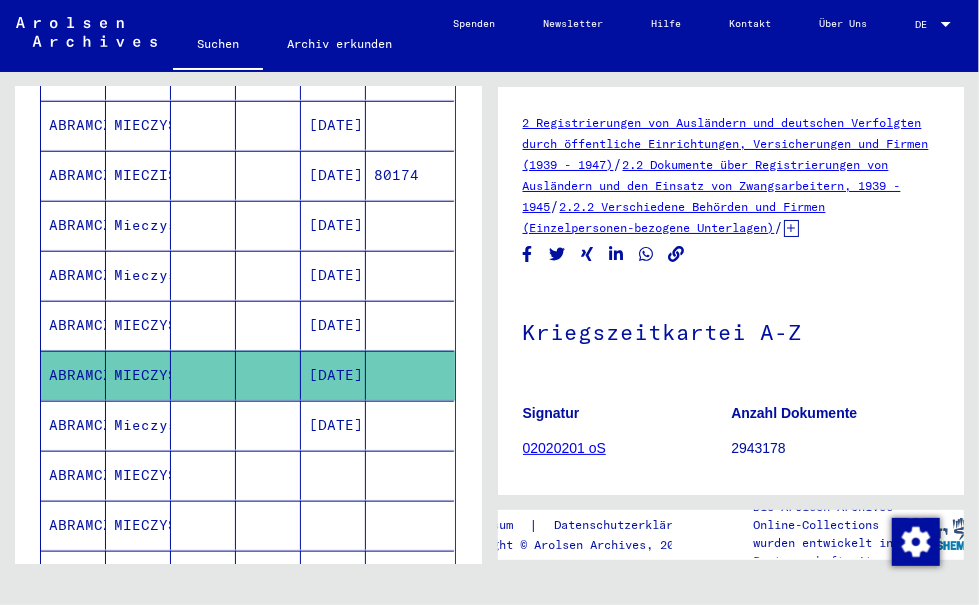 click on "[DATE]" at bounding box center [333, 475] 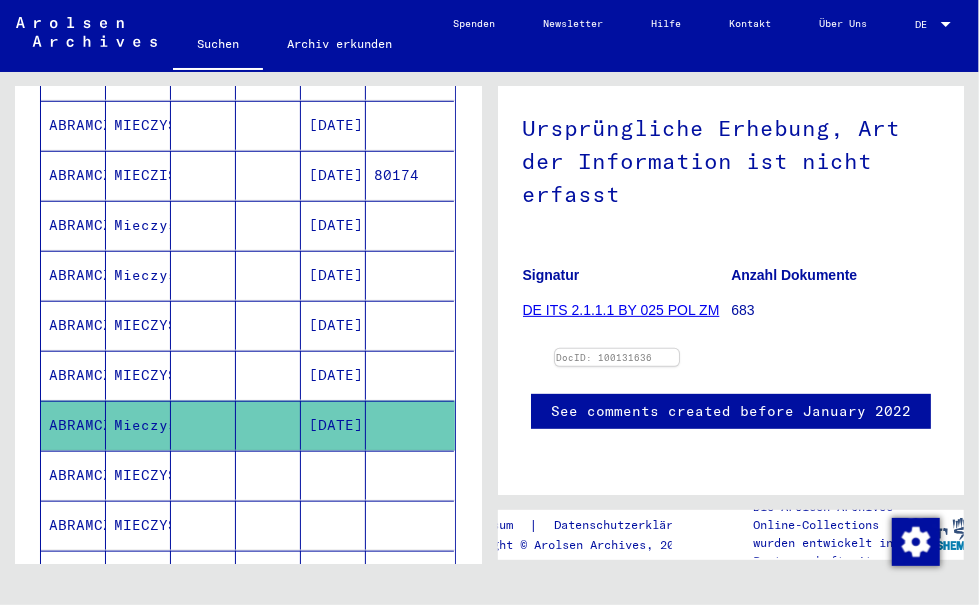 scroll, scrollTop: 393, scrollLeft: 0, axis: vertical 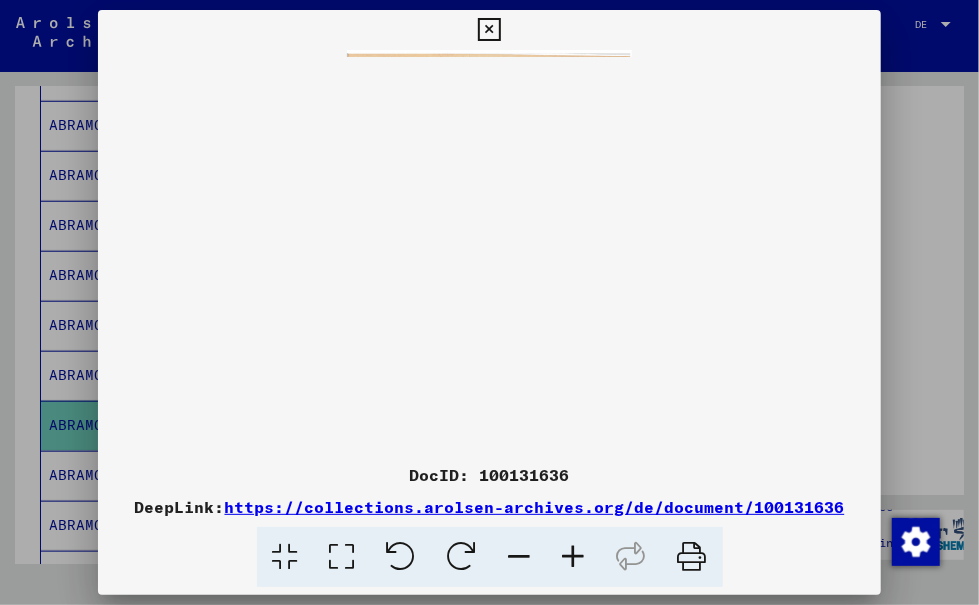 click at bounding box center [489, 30] 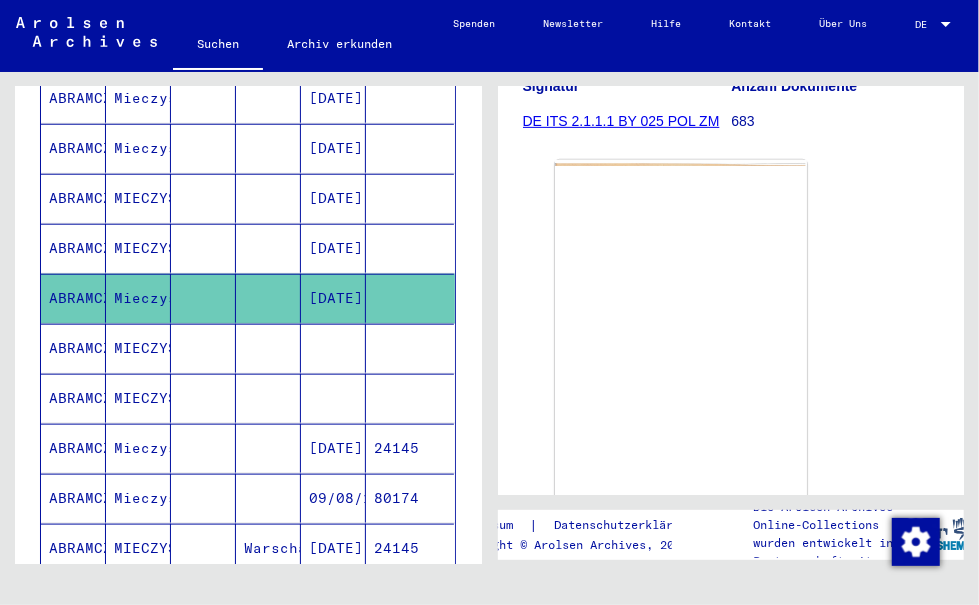 scroll, scrollTop: 796, scrollLeft: 0, axis: vertical 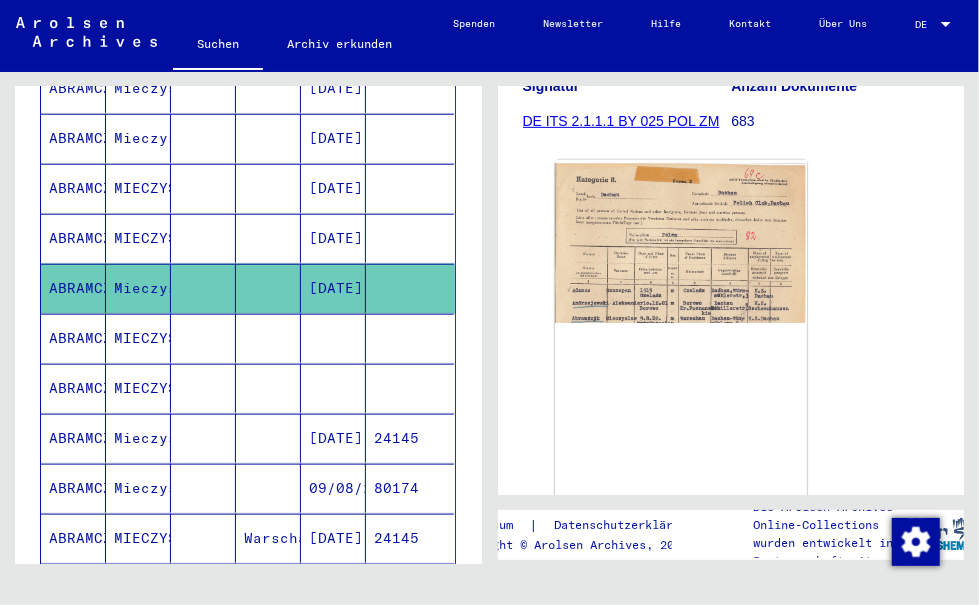 click on "[DATE]" at bounding box center (333, 488) 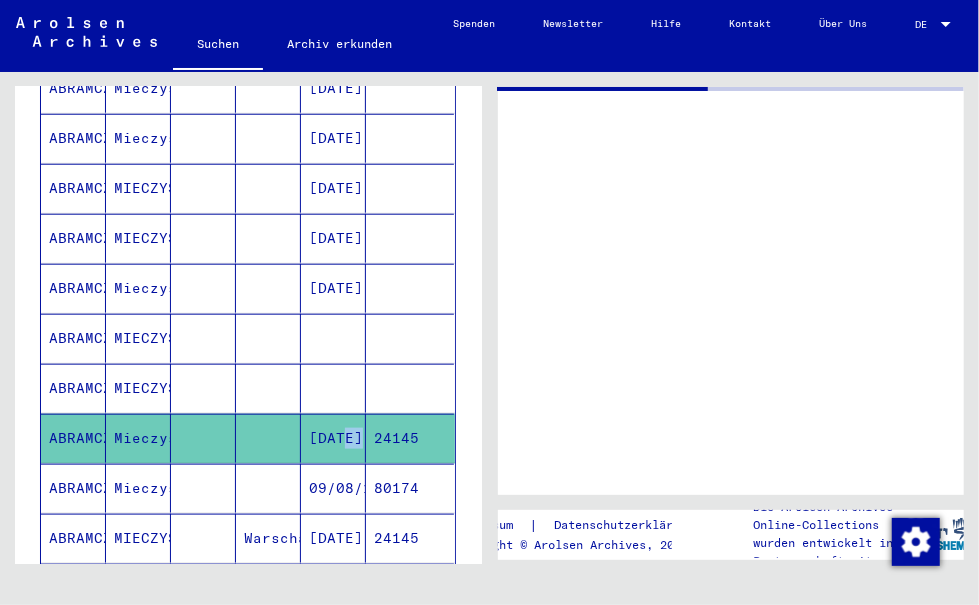 scroll, scrollTop: 0, scrollLeft: 0, axis: both 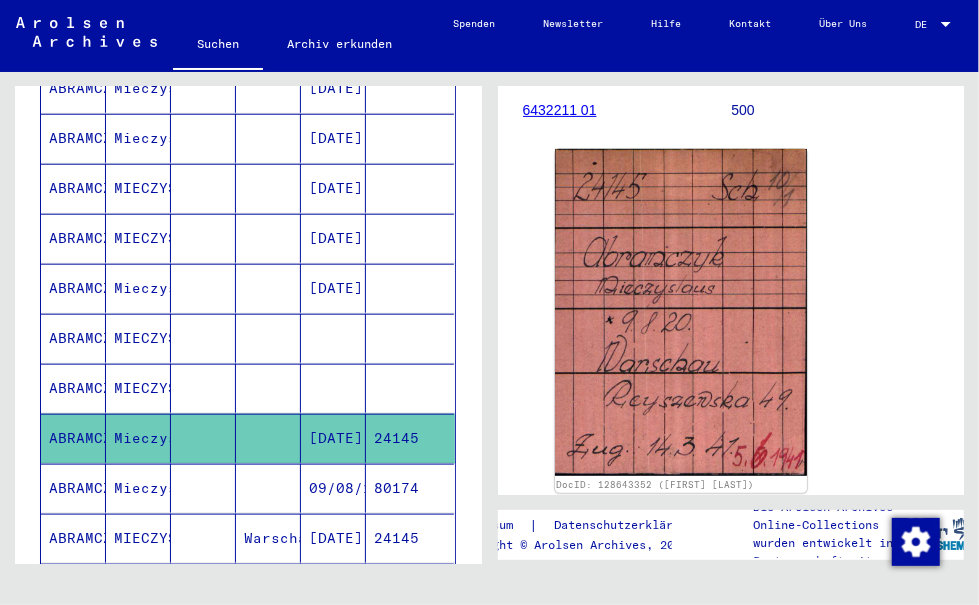 click on "09/08/1920" at bounding box center [333, 538] 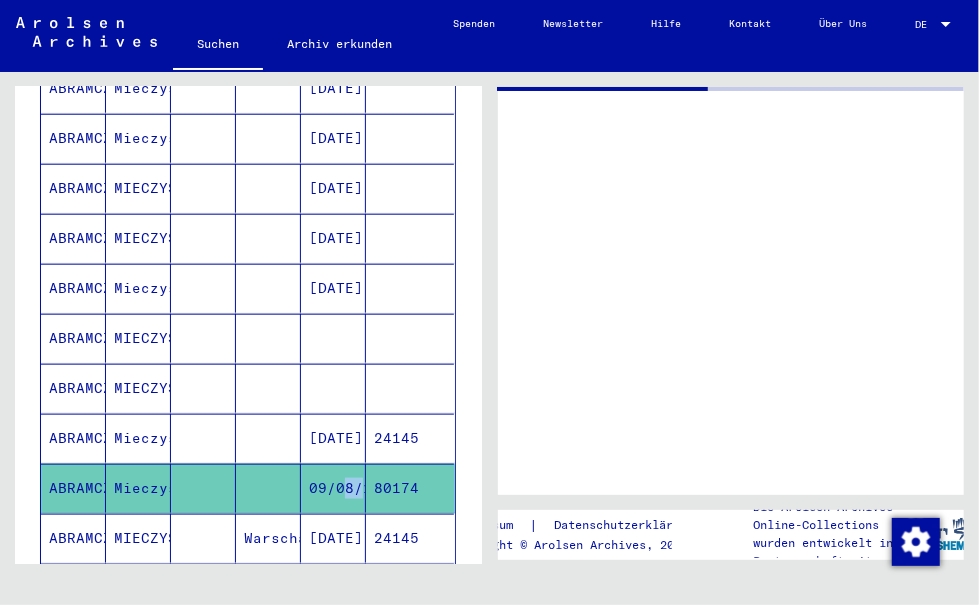 scroll, scrollTop: 0, scrollLeft: 0, axis: both 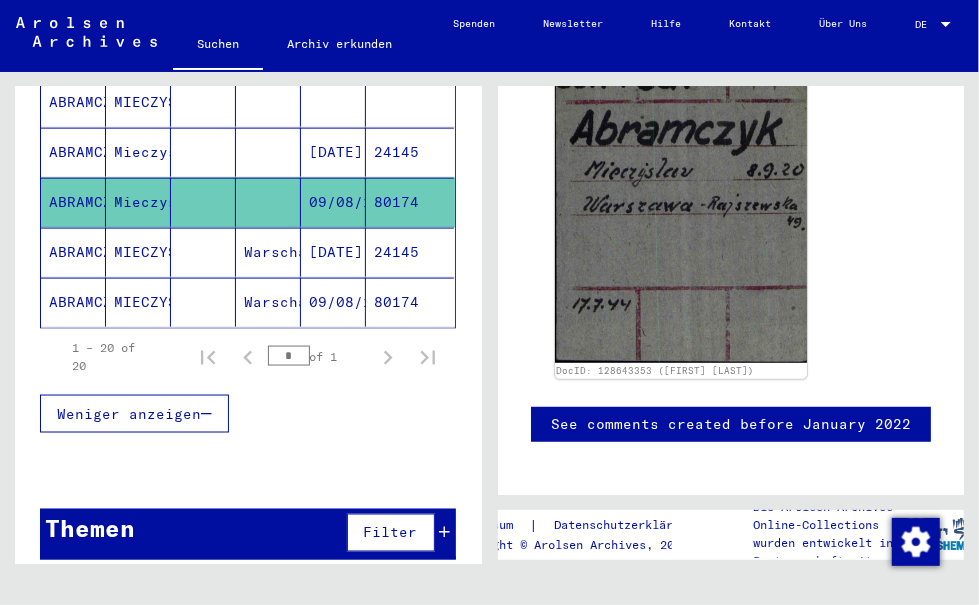 click on "[DATE]" at bounding box center [333, 302] 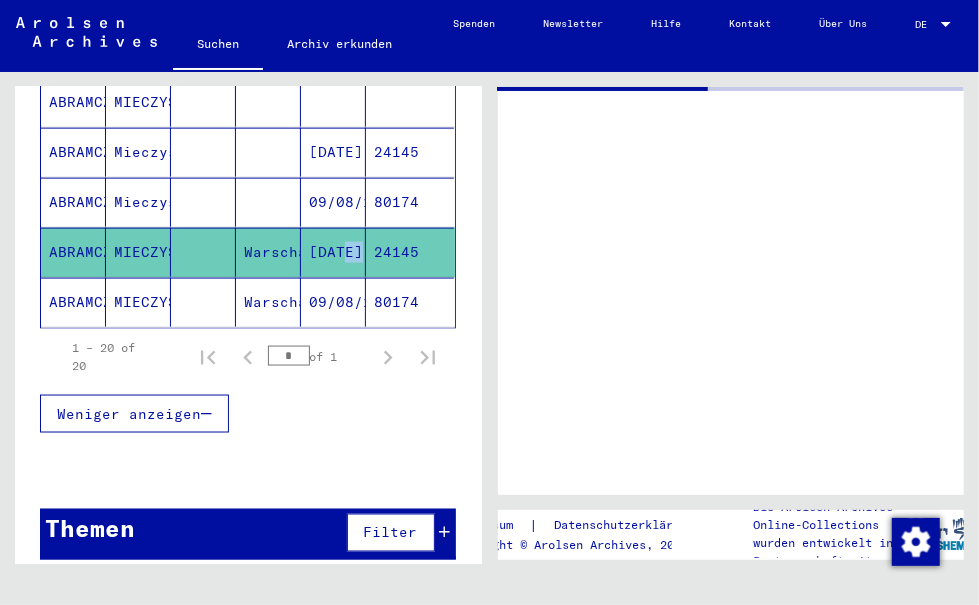 scroll, scrollTop: 0, scrollLeft: 0, axis: both 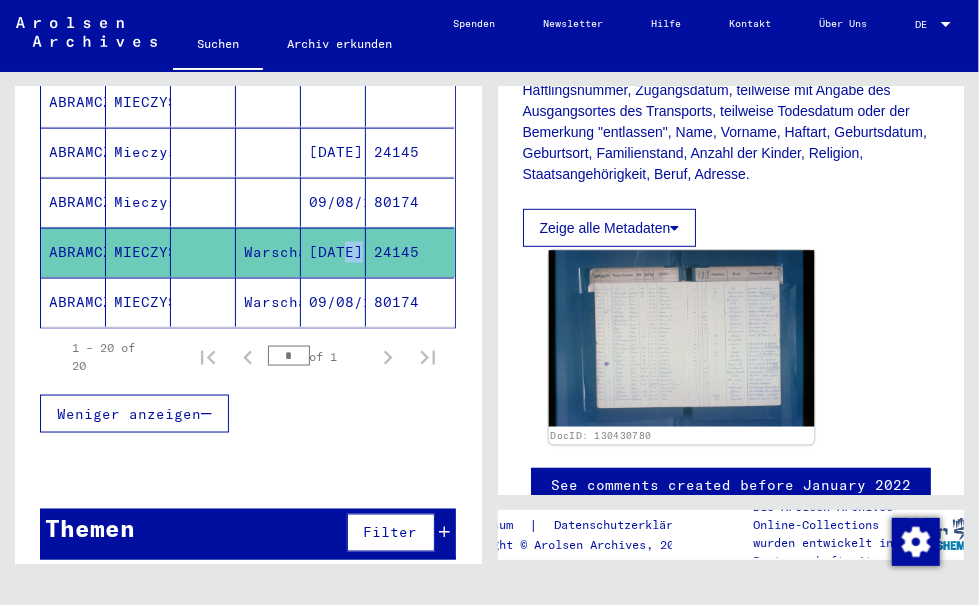 click 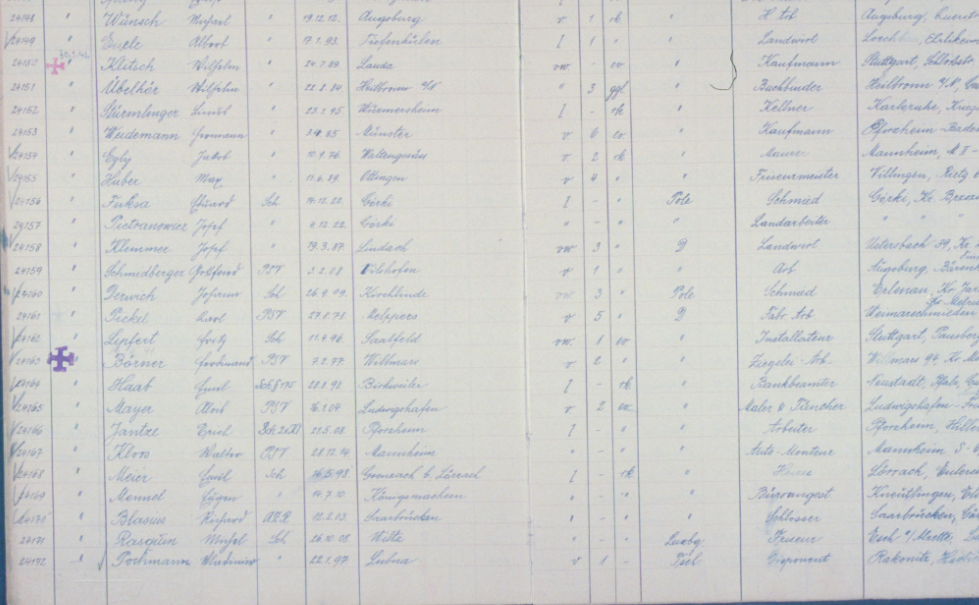 scroll, scrollTop: 428, scrollLeft: 0, axis: vertical 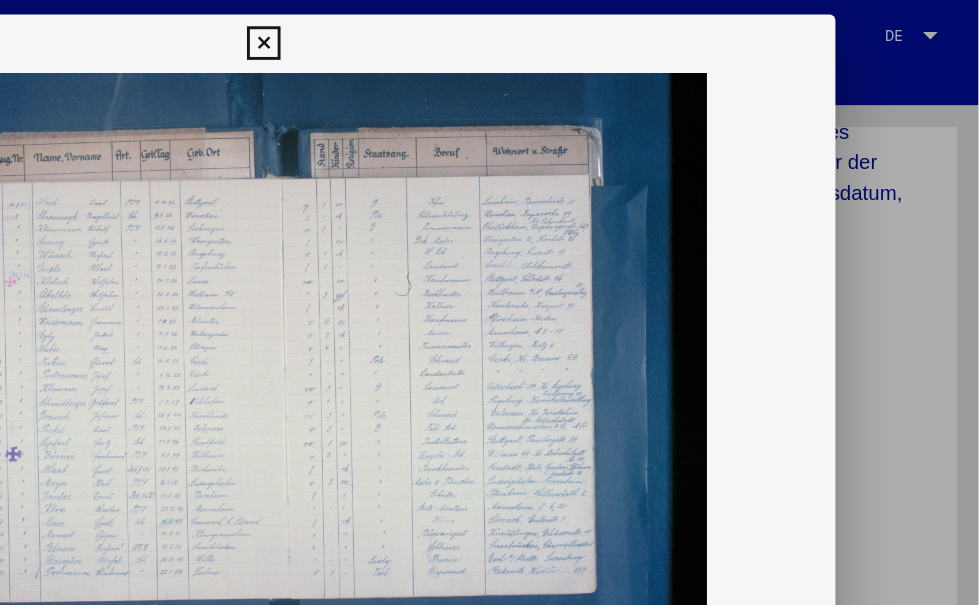click at bounding box center (489, 30) 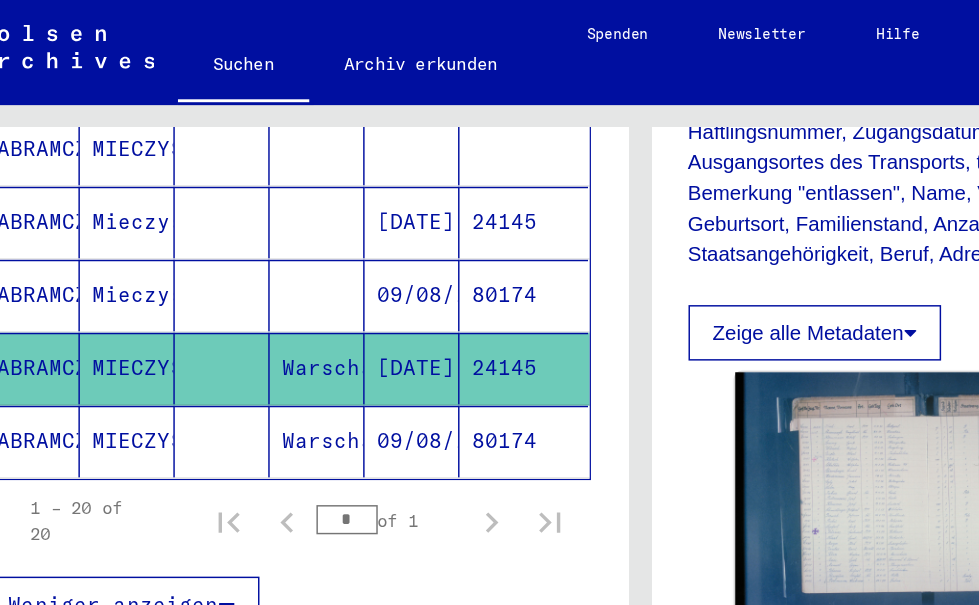 click on "80174" 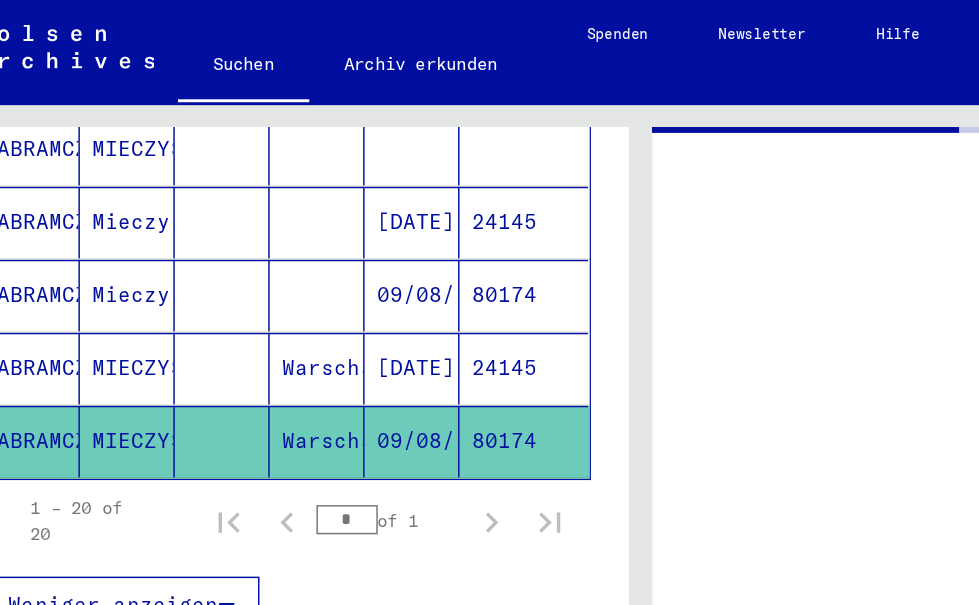 click on "80174" 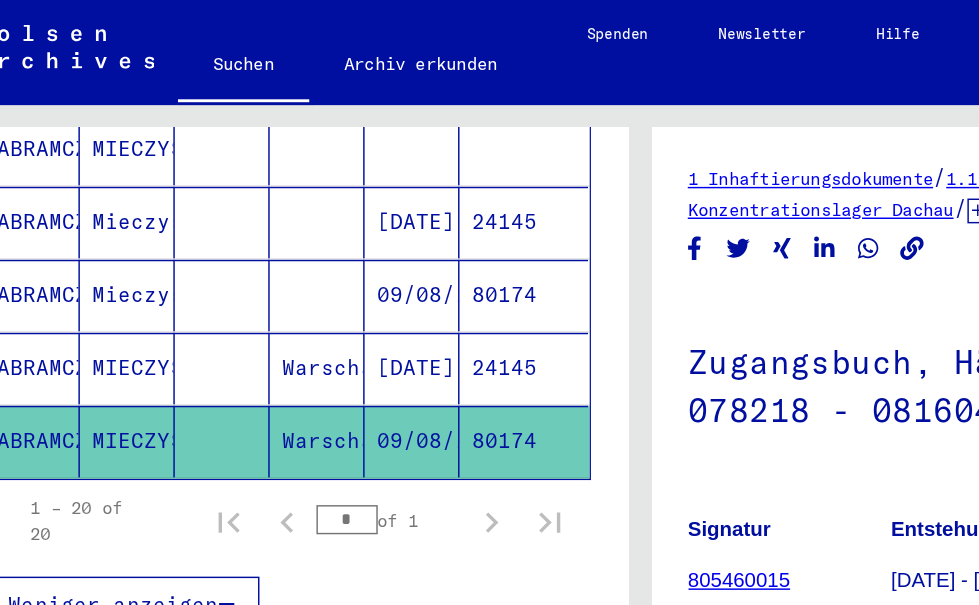 scroll, scrollTop: 0, scrollLeft: 3, axis: horizontal 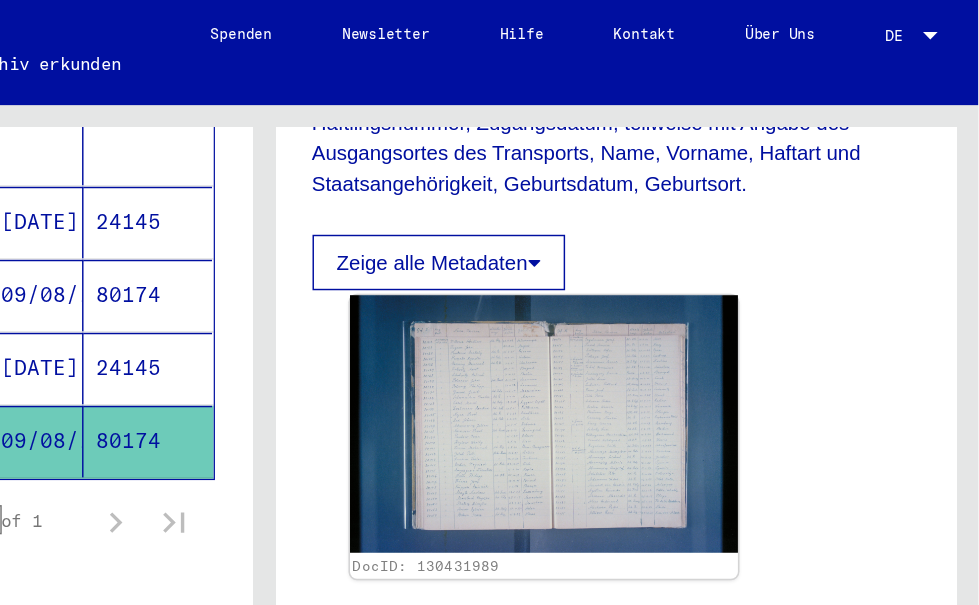click 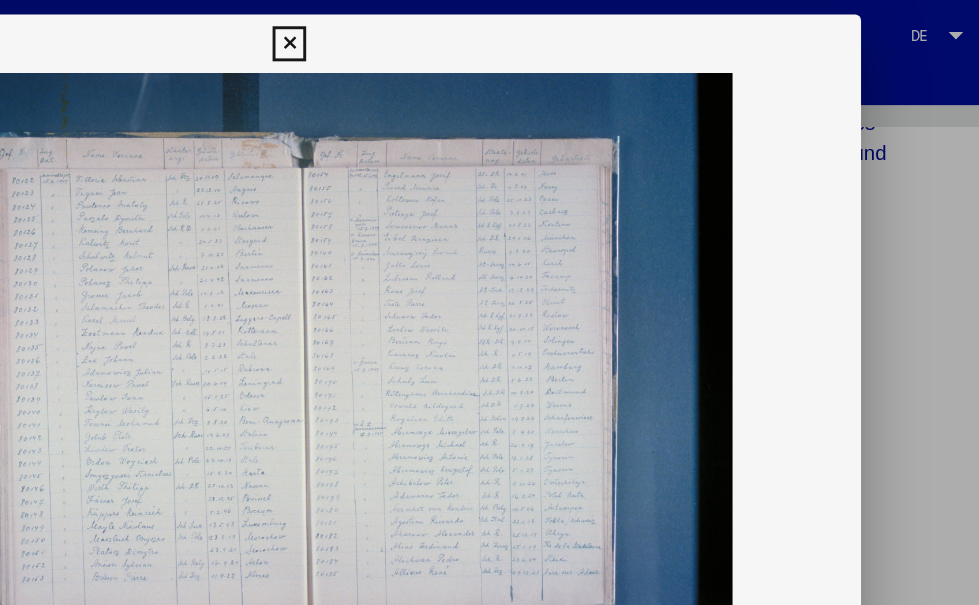 scroll, scrollTop: 434, scrollLeft: 0, axis: vertical 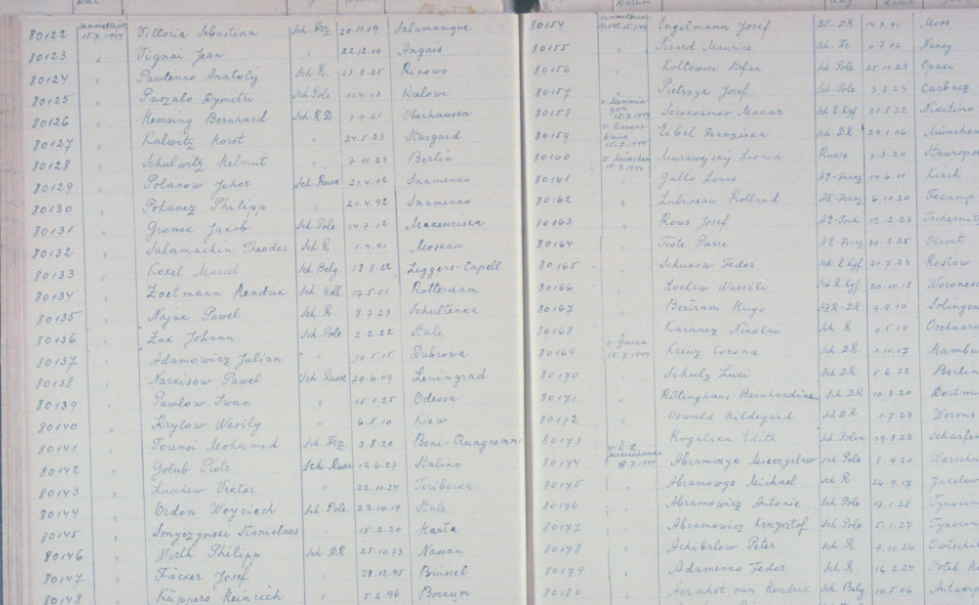 drag, startPoint x: 399, startPoint y: 267, endPoint x: 399, endPoint y: 255, distance: 12 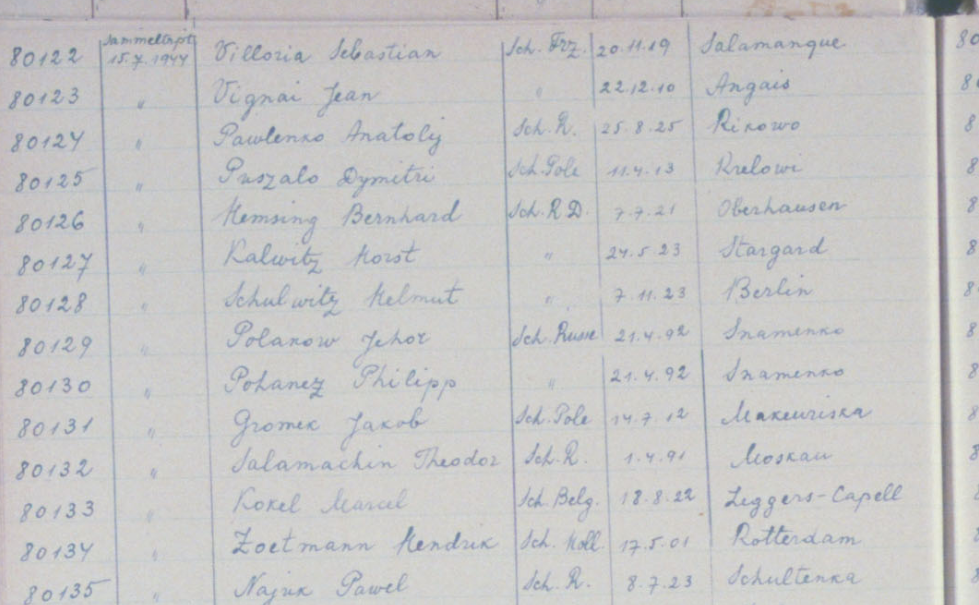 scroll, scrollTop: 434, scrollLeft: 0, axis: vertical 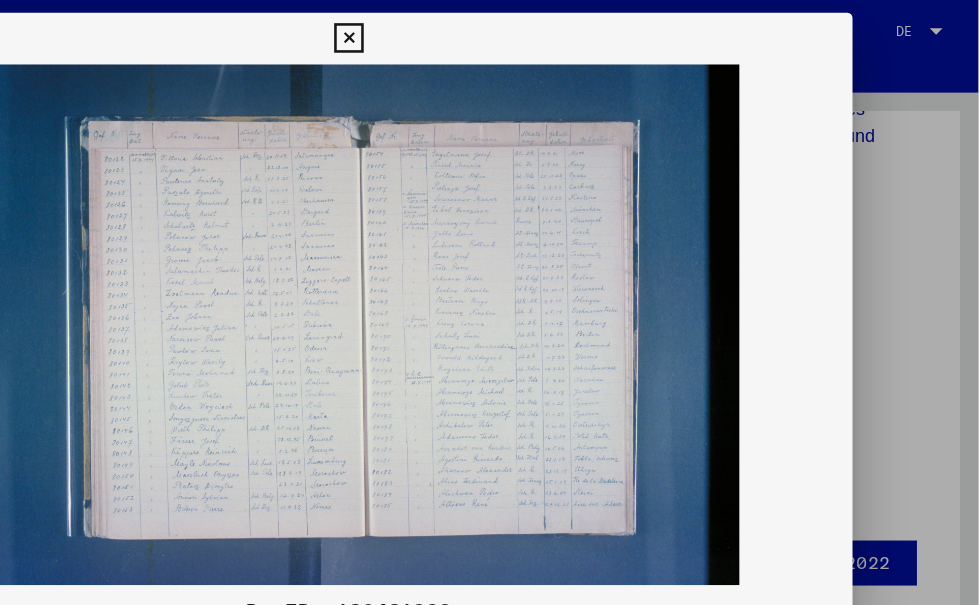 click at bounding box center [489, 30] 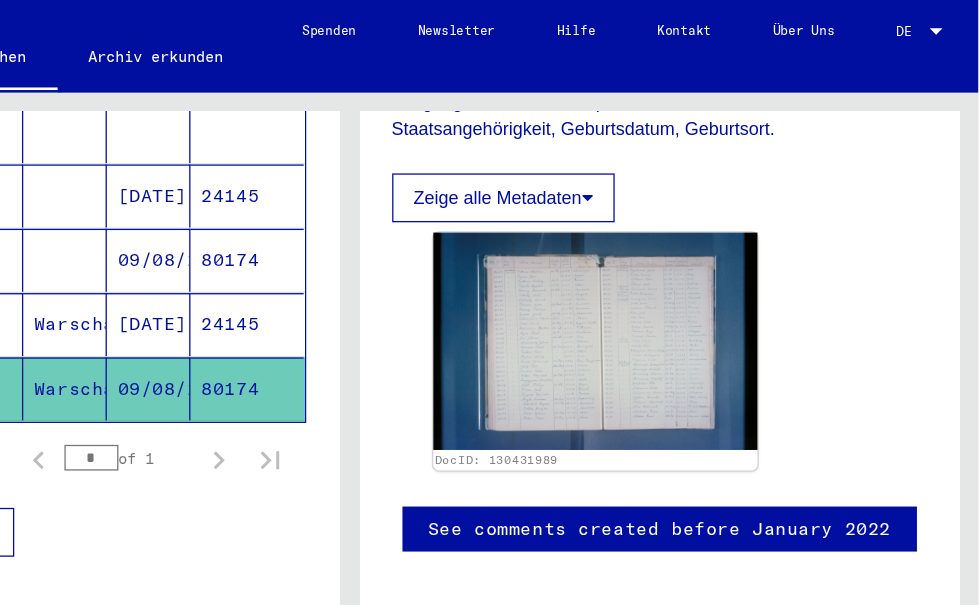 scroll, scrollTop: 600, scrollLeft: 0, axis: vertical 